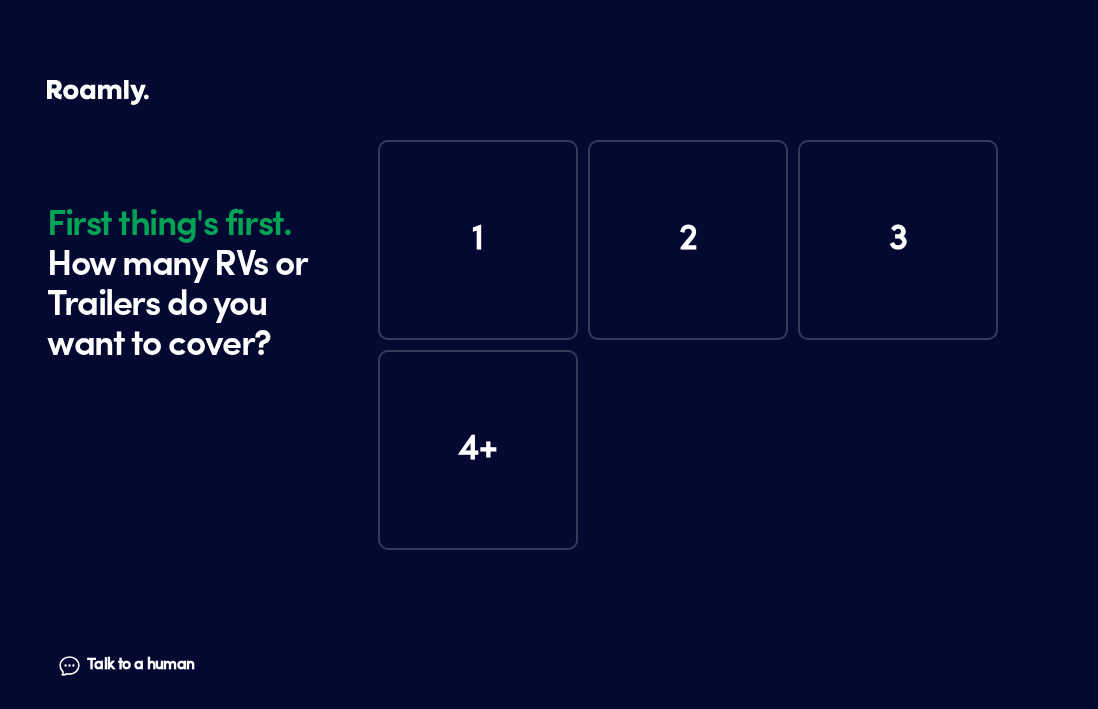 scroll, scrollTop: 0, scrollLeft: 0, axis: both 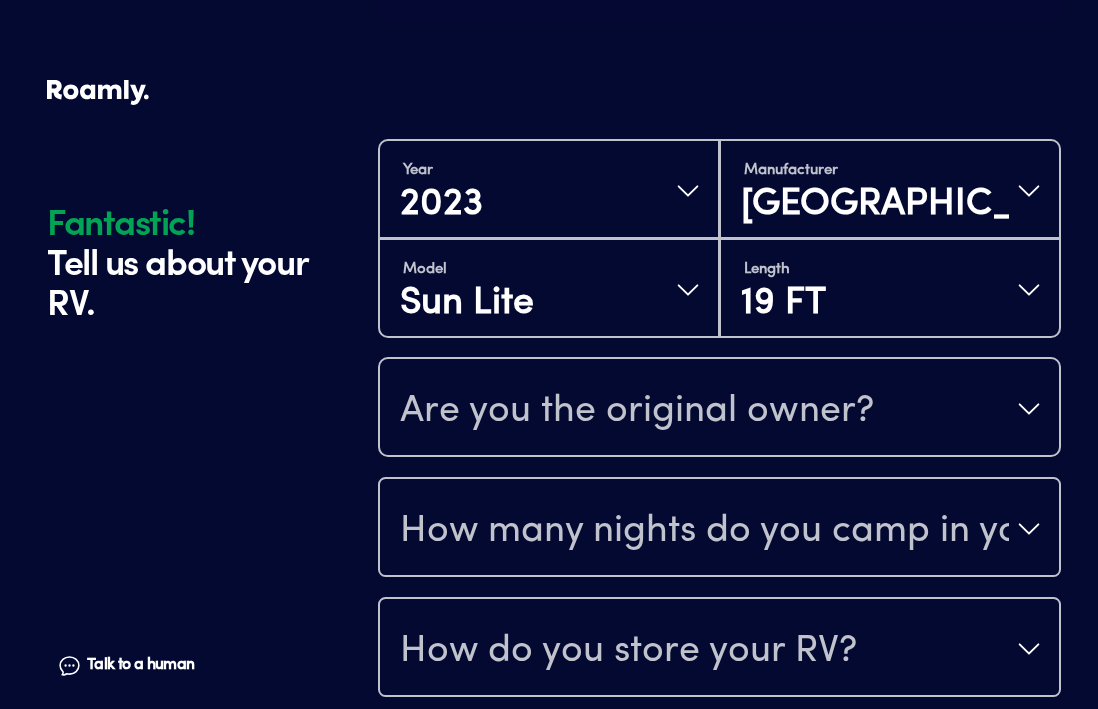 click on "Are you the original owner?" at bounding box center (637, 411) 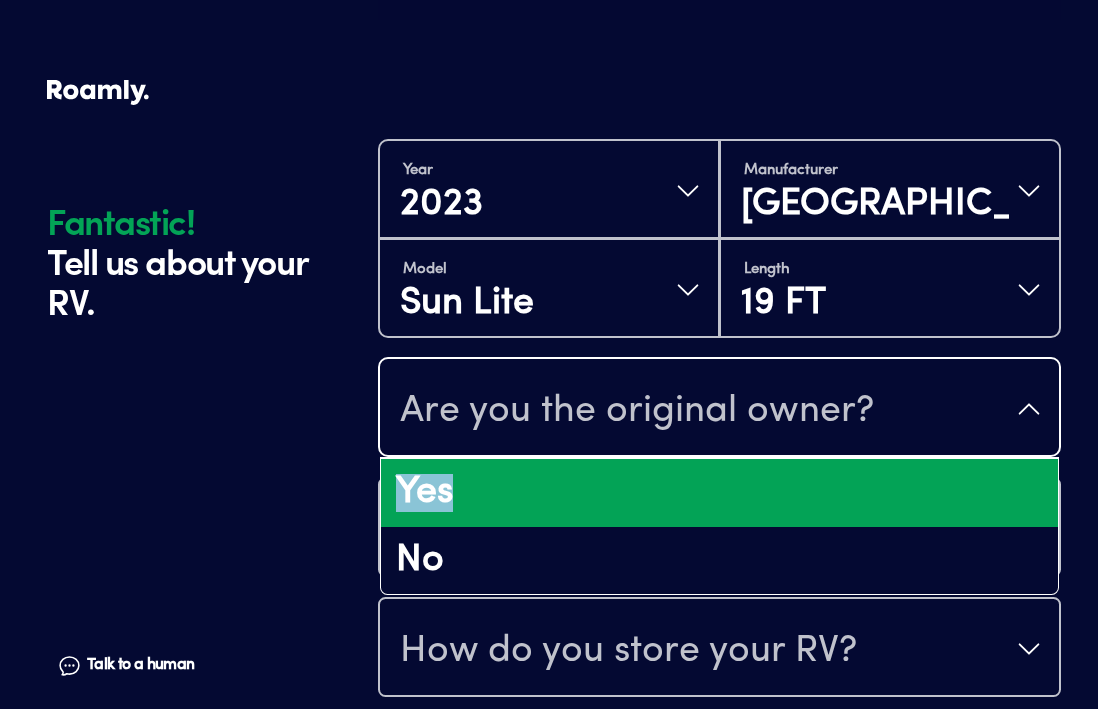 click on "Yes" at bounding box center (719, 493) 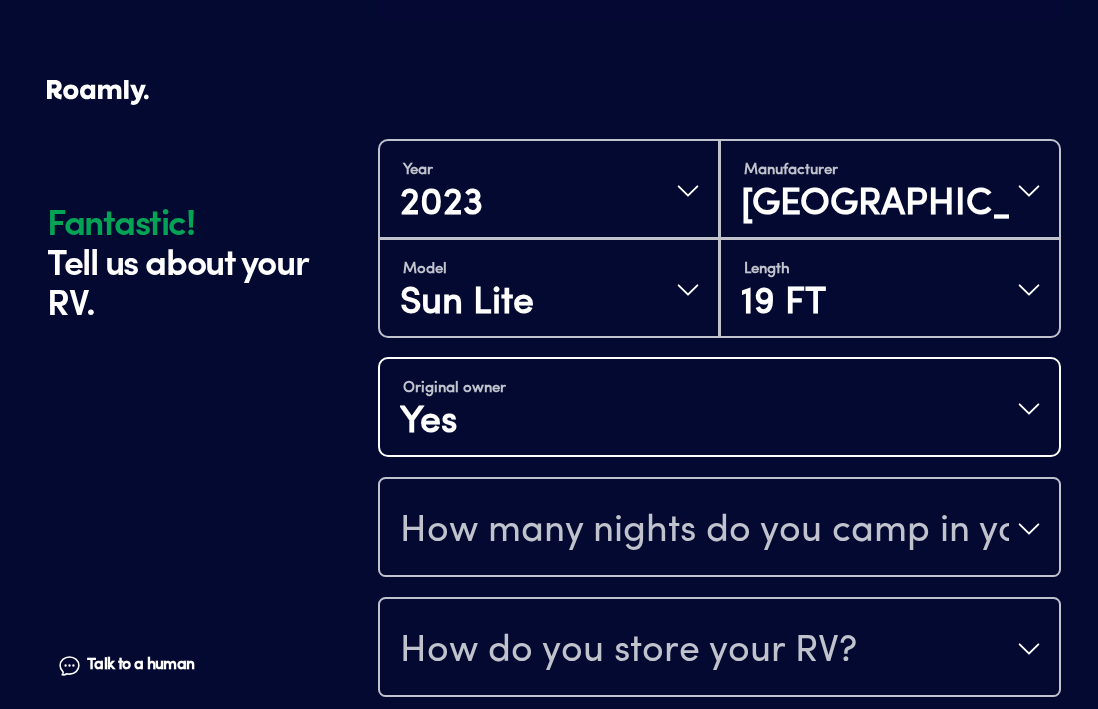 click on "How many nights do you camp in your RV?" at bounding box center (704, 531) 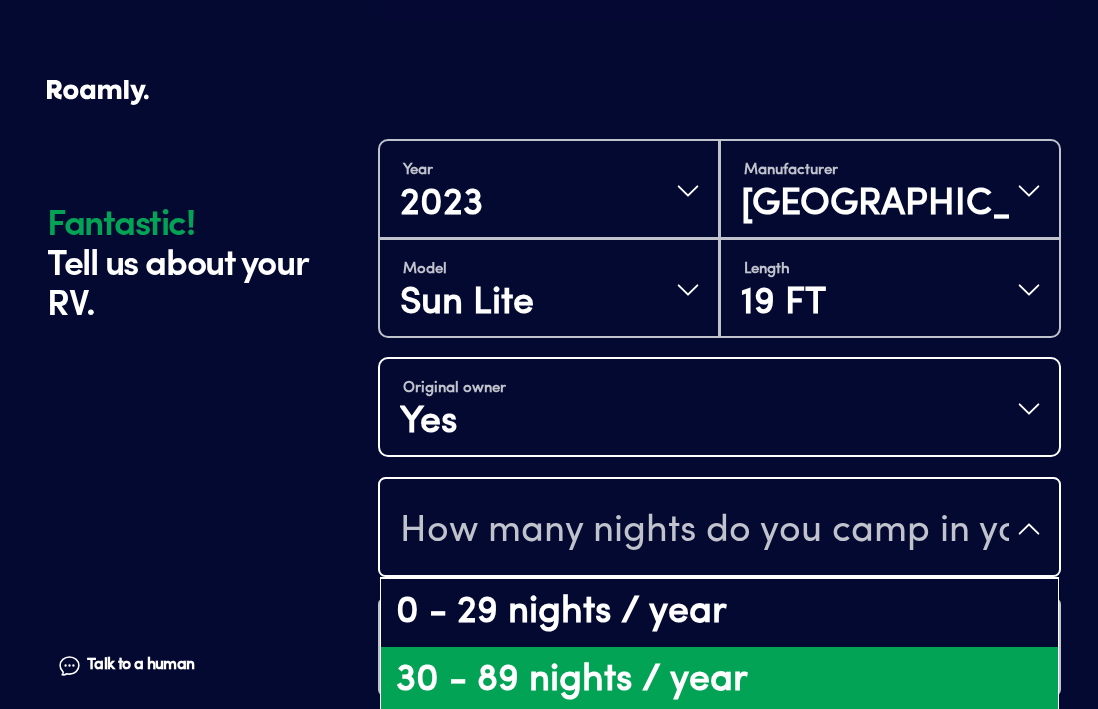scroll, scrollTop: 594, scrollLeft: 0, axis: vertical 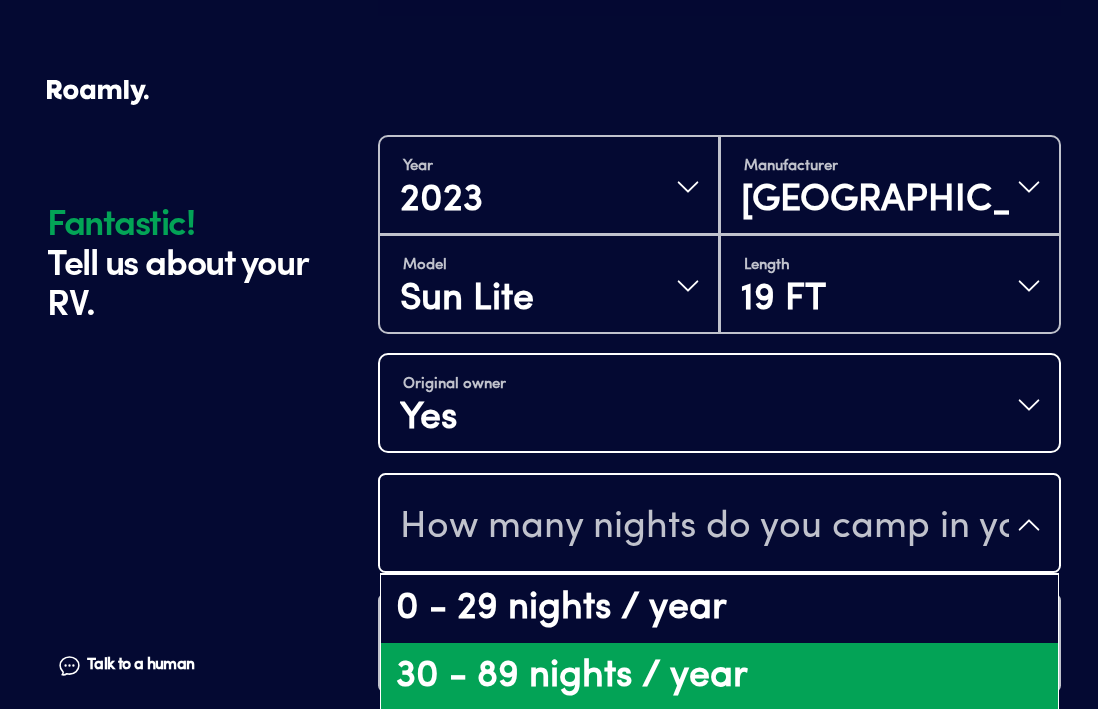 click on "30 - 89 nights / year" at bounding box center (719, 677) 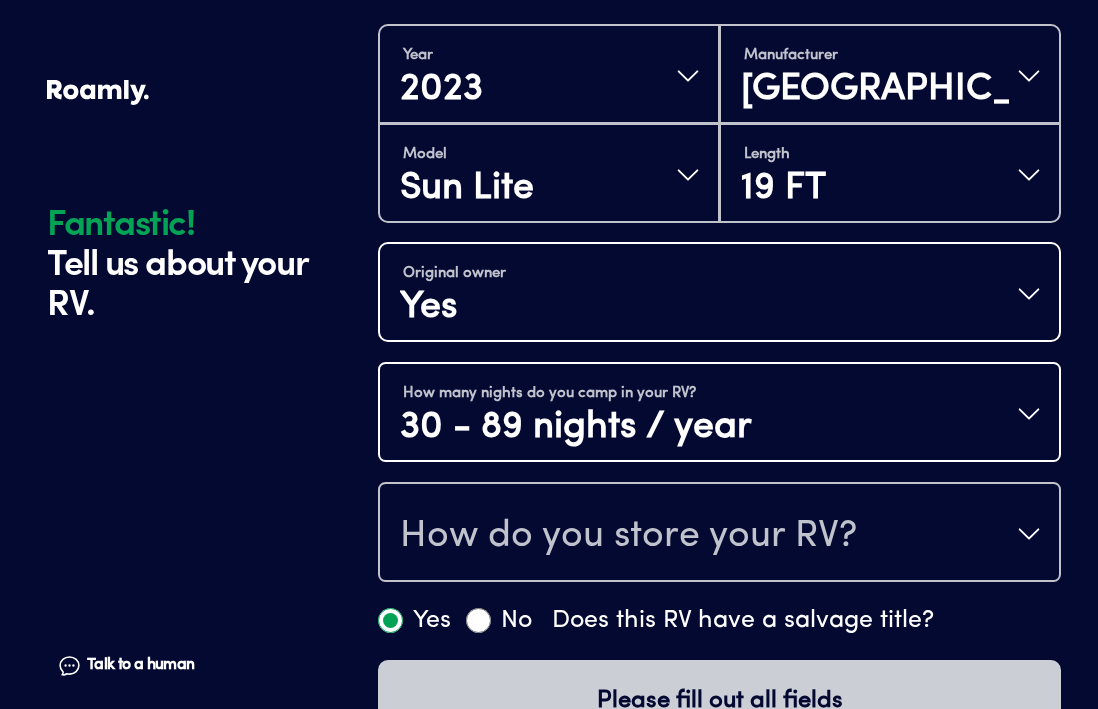 scroll, scrollTop: 716, scrollLeft: 0, axis: vertical 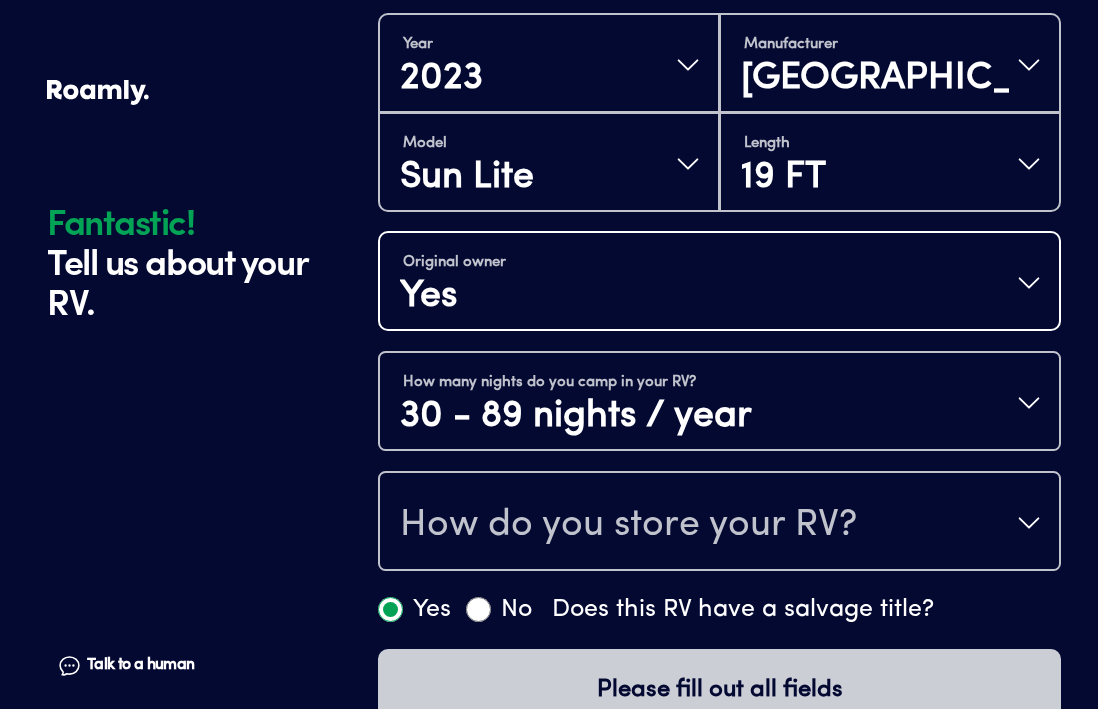 click on "How do you store your RV?" at bounding box center (628, 525) 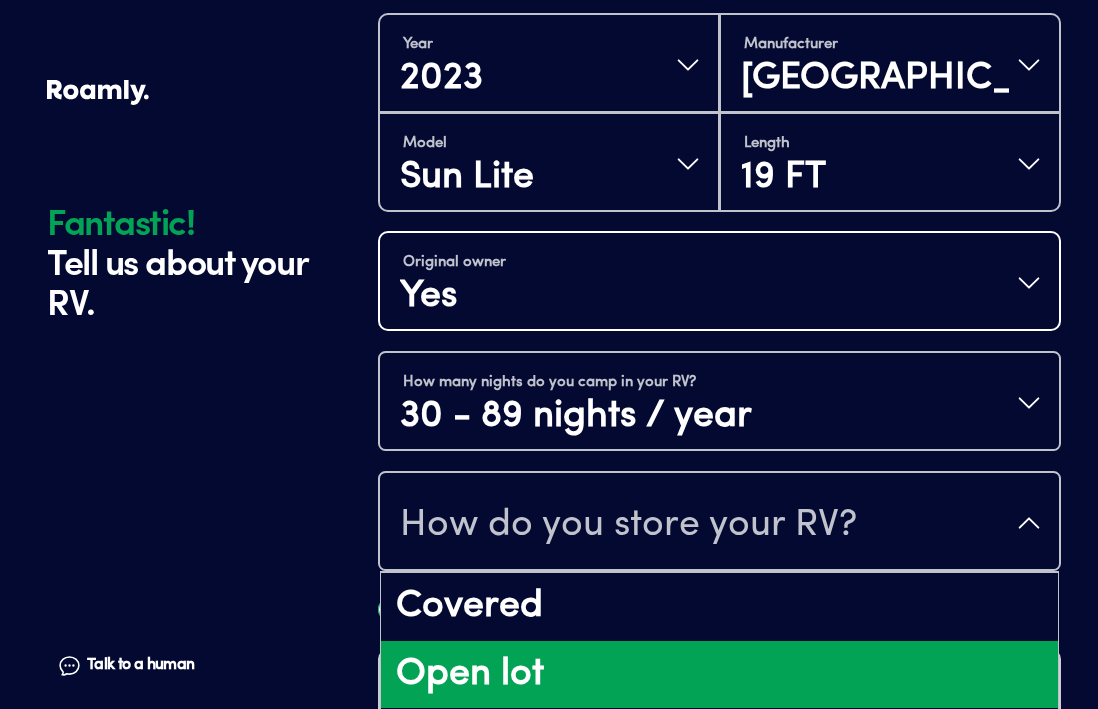 scroll, scrollTop: 25, scrollLeft: 0, axis: vertical 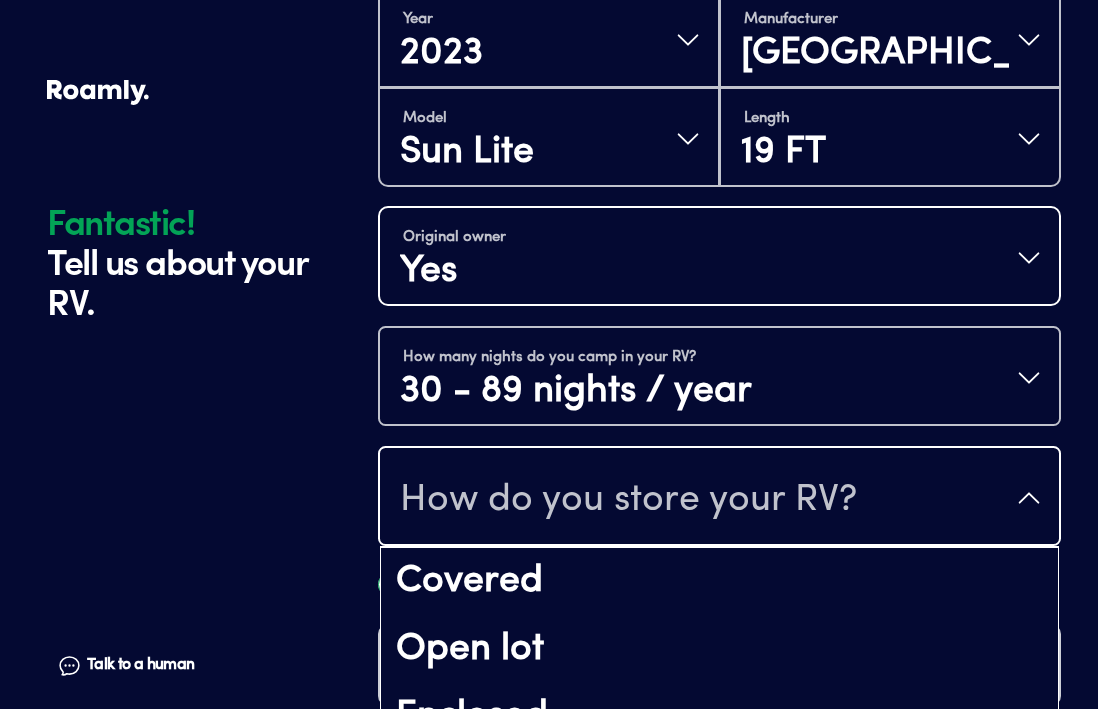 click on "Fantastic! Tell us about your RV. Talk to a human Chat 1 2 3 4+ Edit How many RVs or Trailers do you want to cover? Fantastic! Tell us about your RV. Talk to a human Chat Year [DATE] Manufacturer Sunset Park RV Model Sun Lite Length 19 FT  Original owner Yes How many nights do you camp in your RV? 30 - 89 nights / year How do you store your RV? Covered Open lot Enclosed Yes No Does this RV have a salvage title? Please fill out all fields" at bounding box center [549, 22] 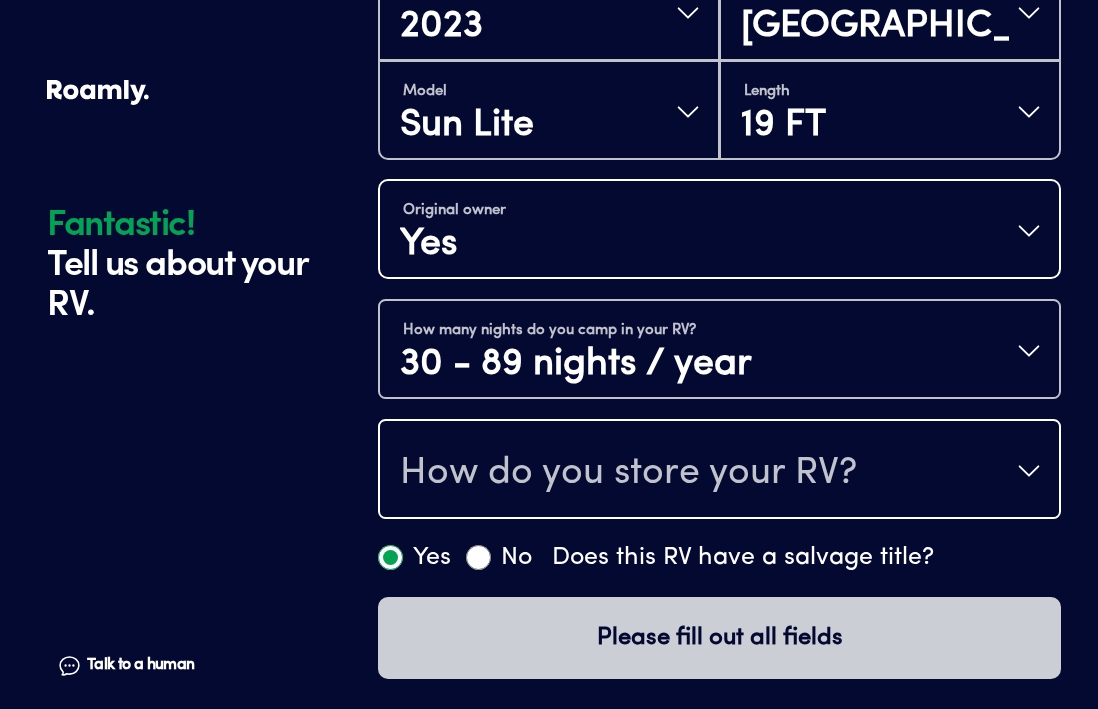 scroll, scrollTop: 767, scrollLeft: 0, axis: vertical 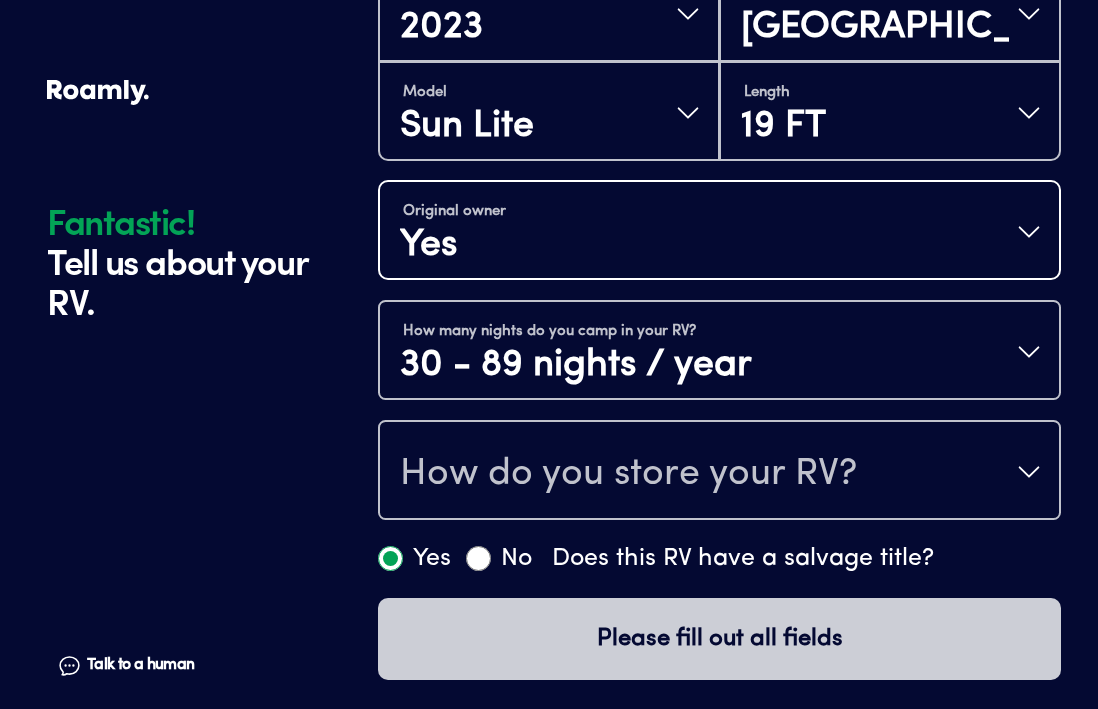click on "How do you store your RV?" at bounding box center [628, 474] 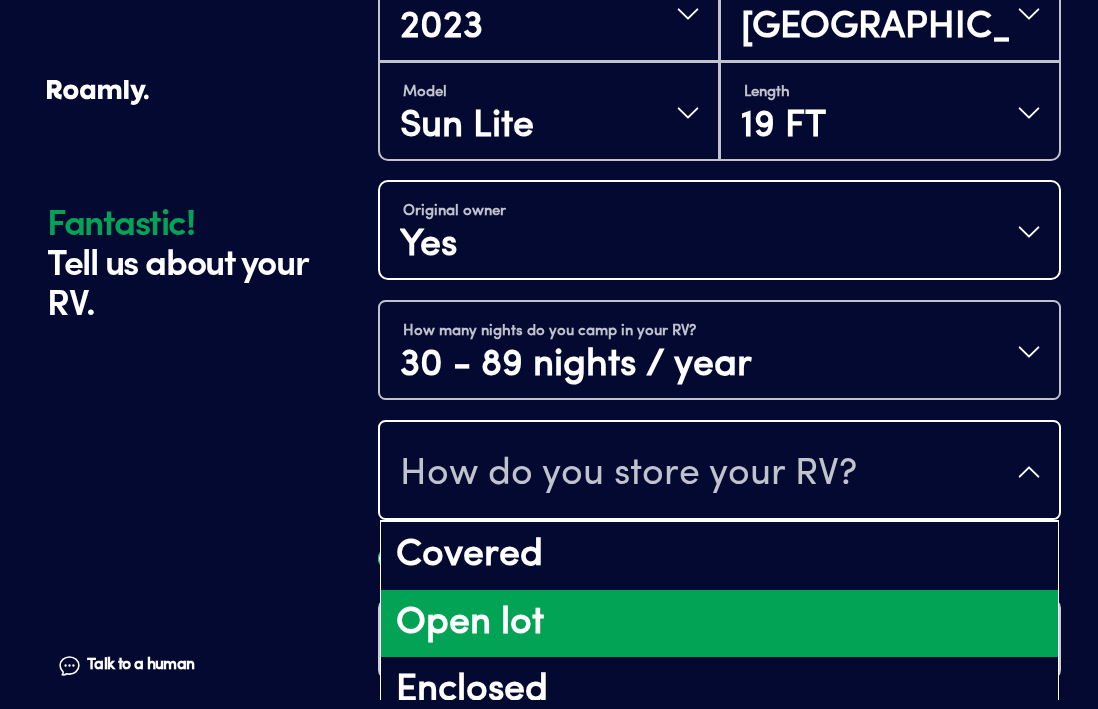 click on "Open lot" at bounding box center (719, 624) 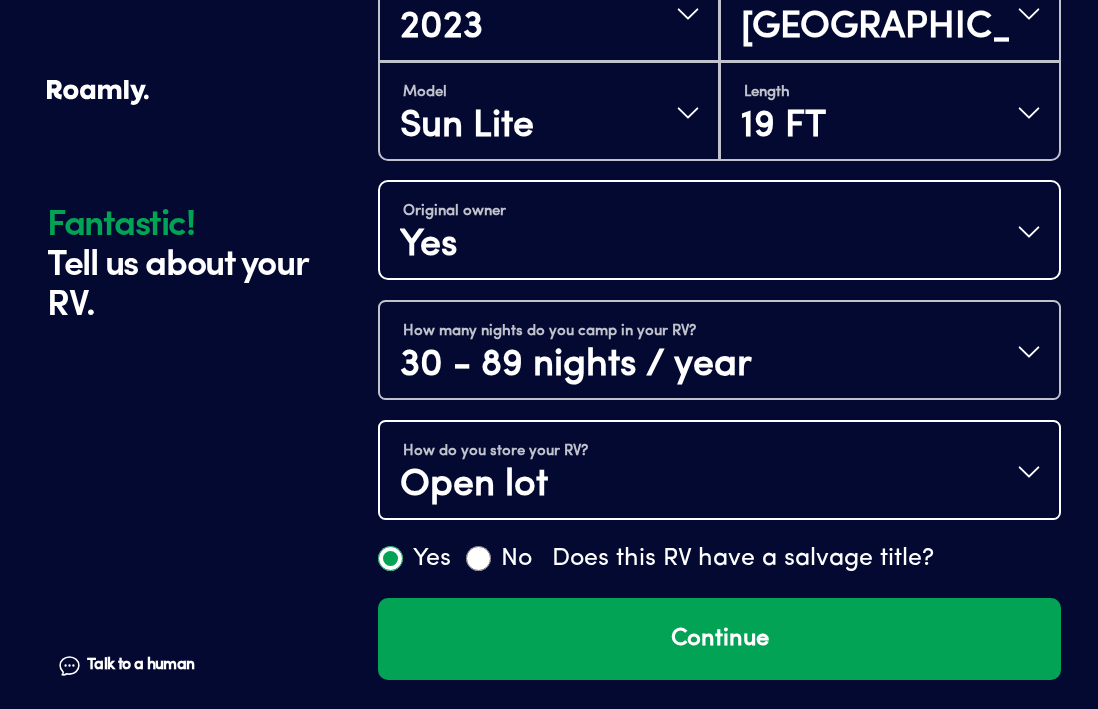 click on "Open lot" at bounding box center [494, 486] 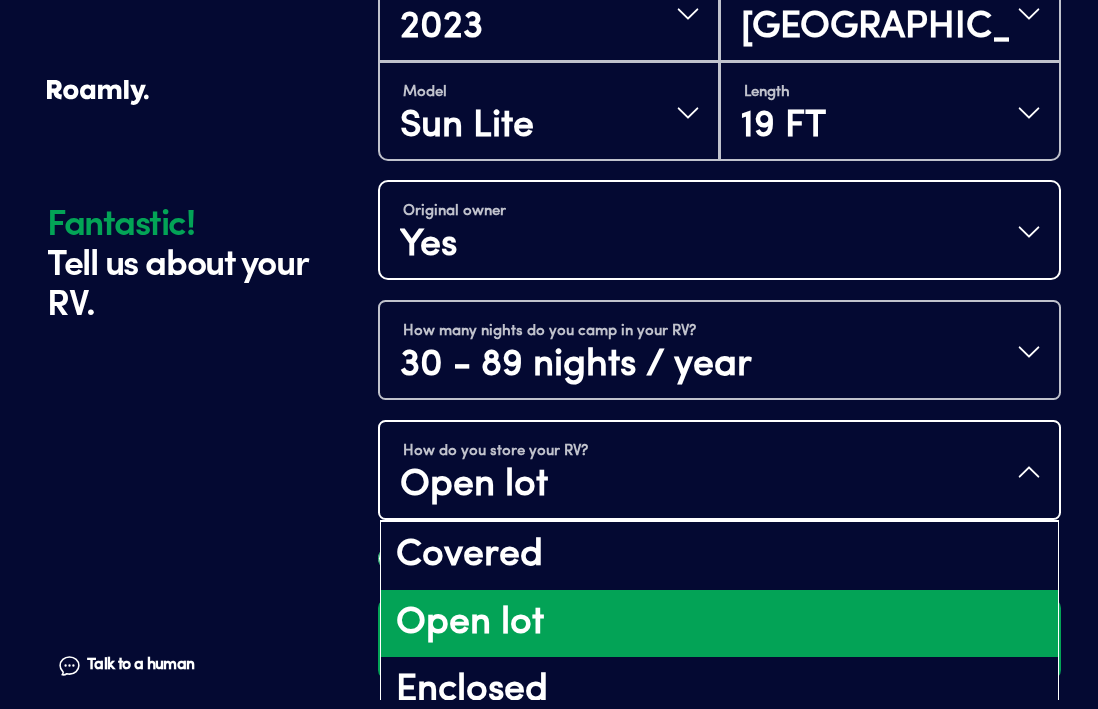 click on "Open lot" at bounding box center (719, 624) 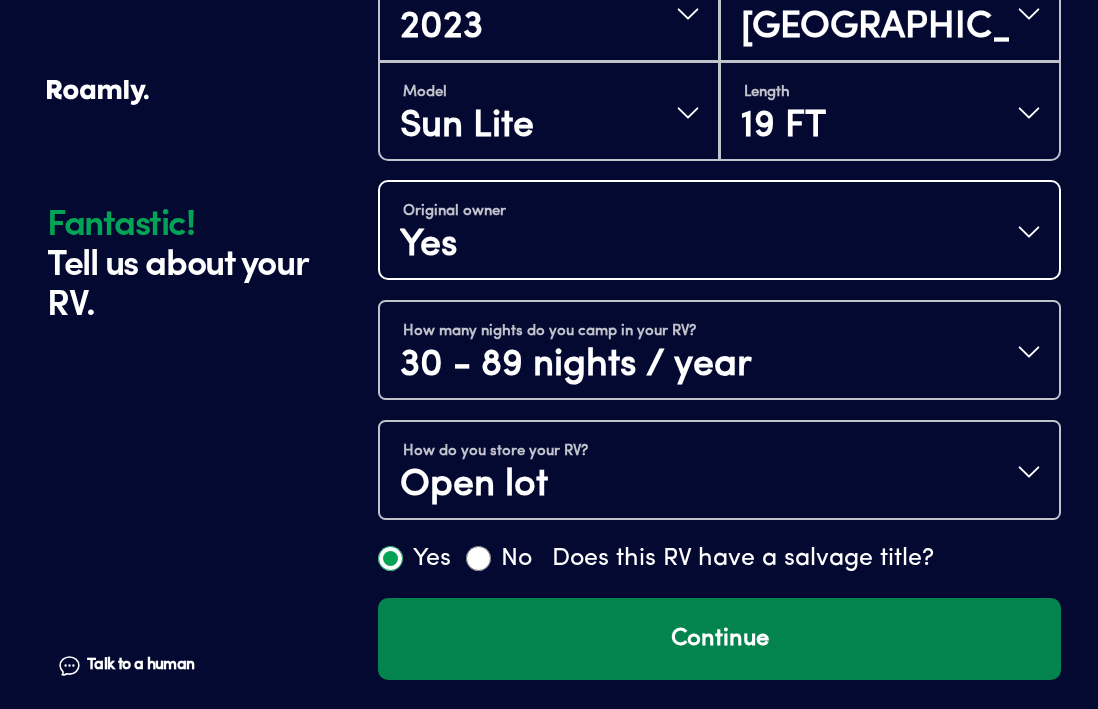 click on "Continue" at bounding box center [719, 639] 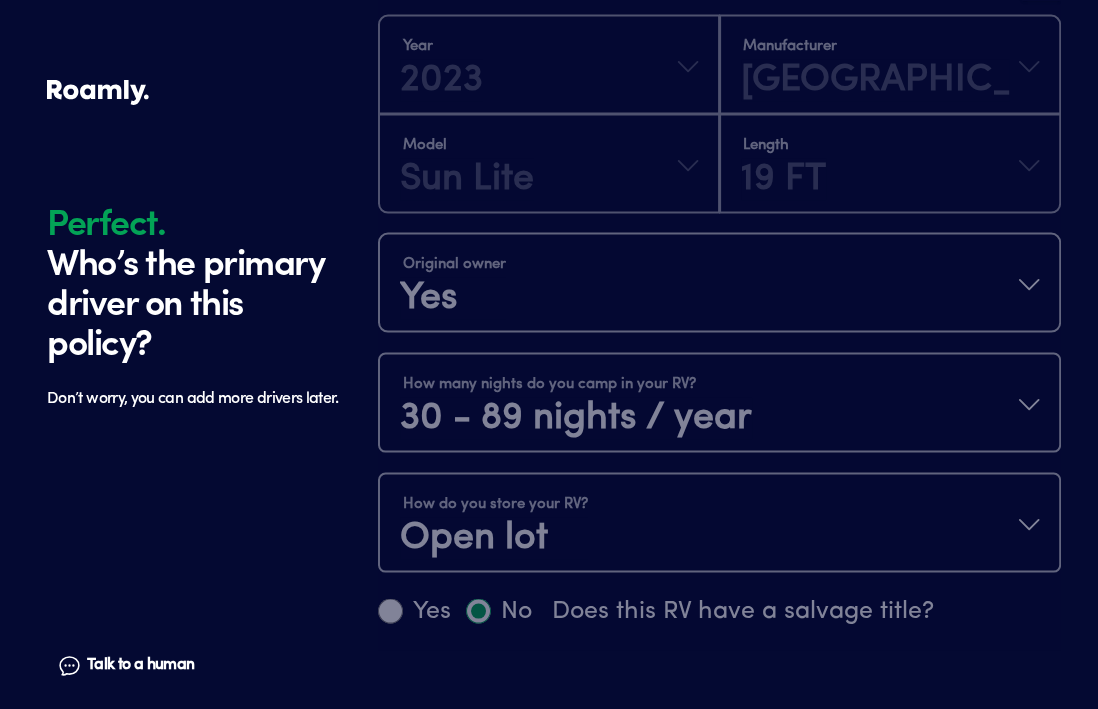 scroll, scrollTop: 1384, scrollLeft: 0, axis: vertical 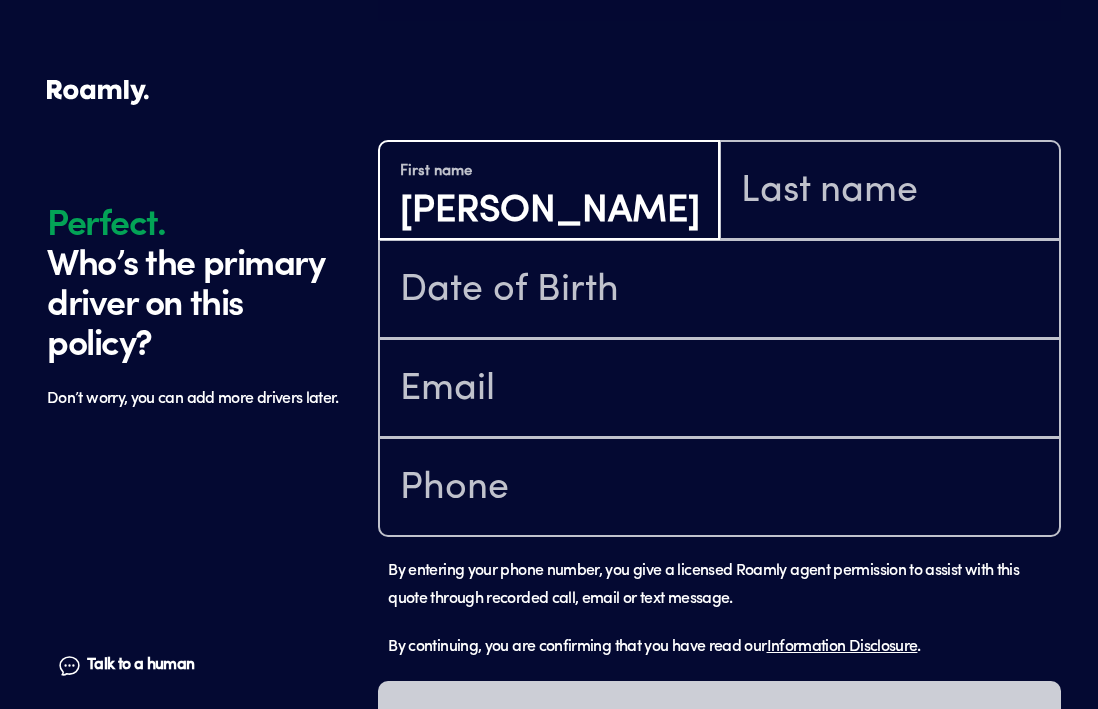 type on "[PERSON_NAME]" 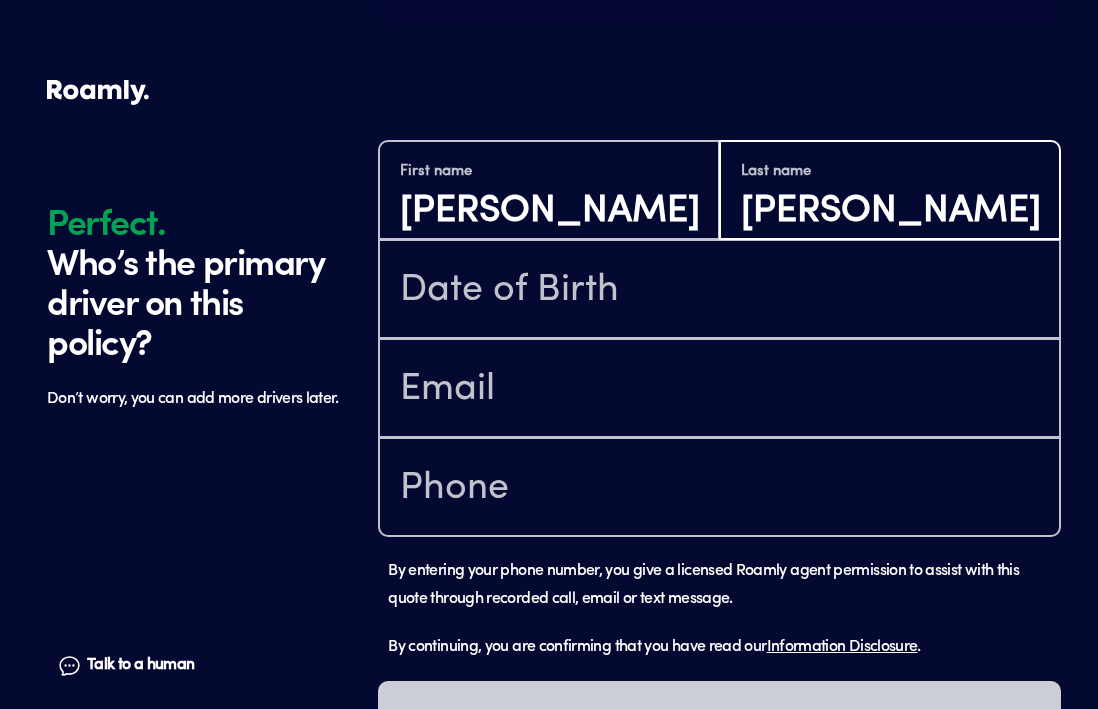 type on "[PERSON_NAME]" 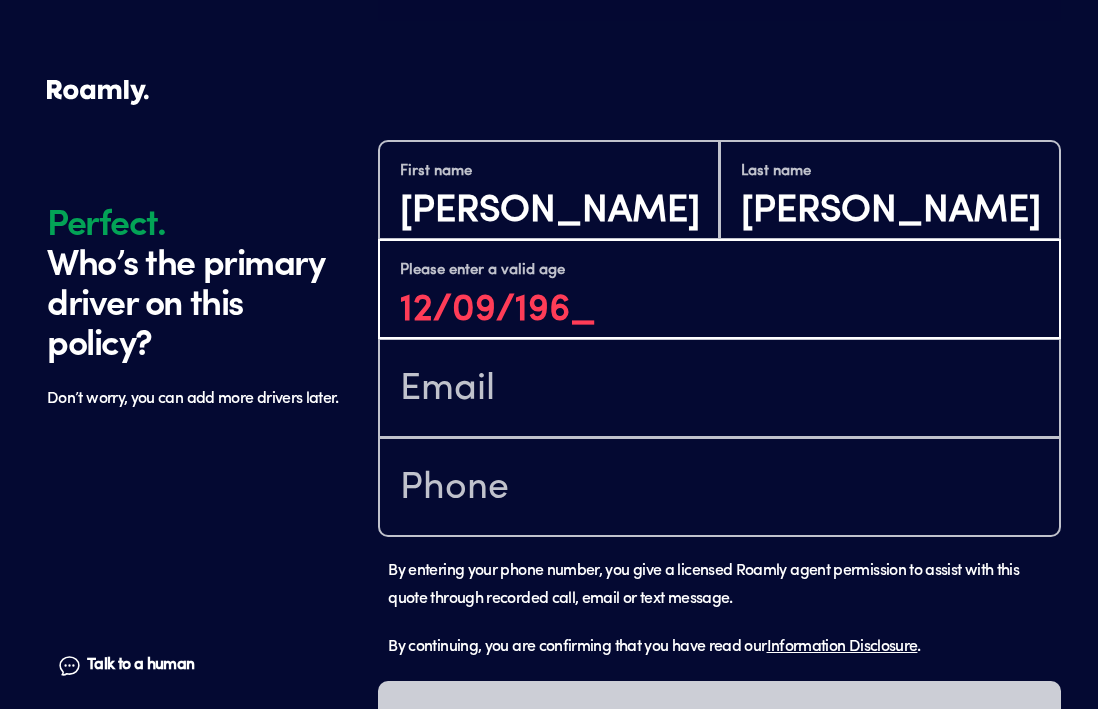 type on "[DATE]" 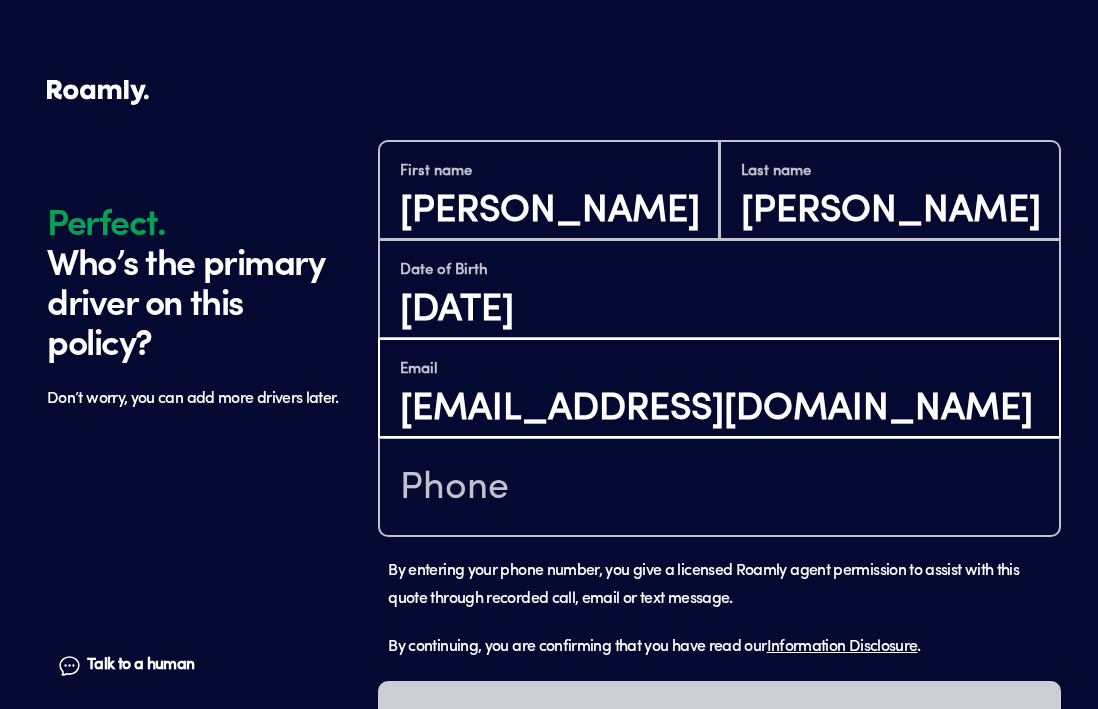 type on "[EMAIL_ADDRESS][DOMAIN_NAME]" 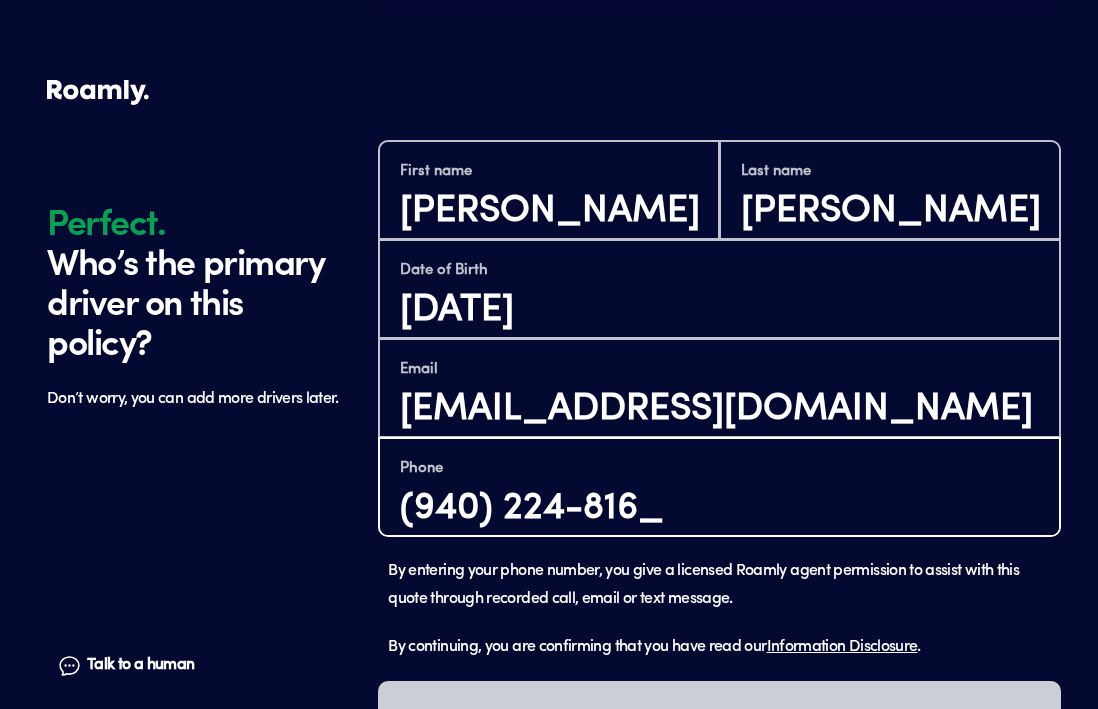 type on "[PHONE_NUMBER]" 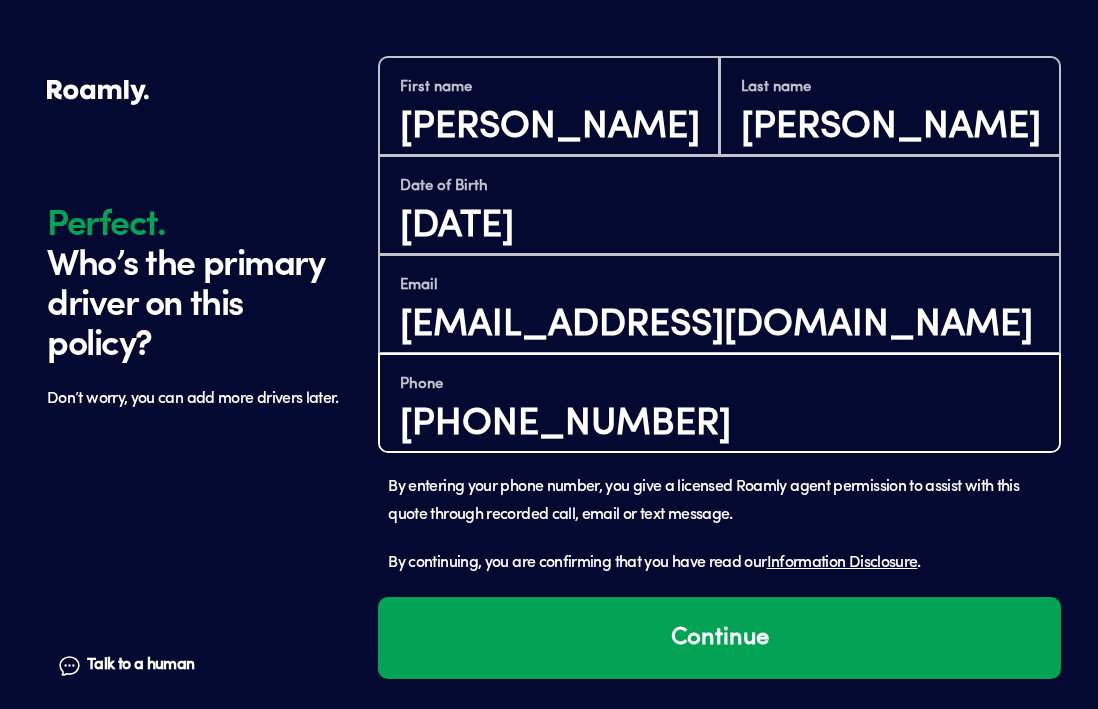 scroll, scrollTop: 1467, scrollLeft: 0, axis: vertical 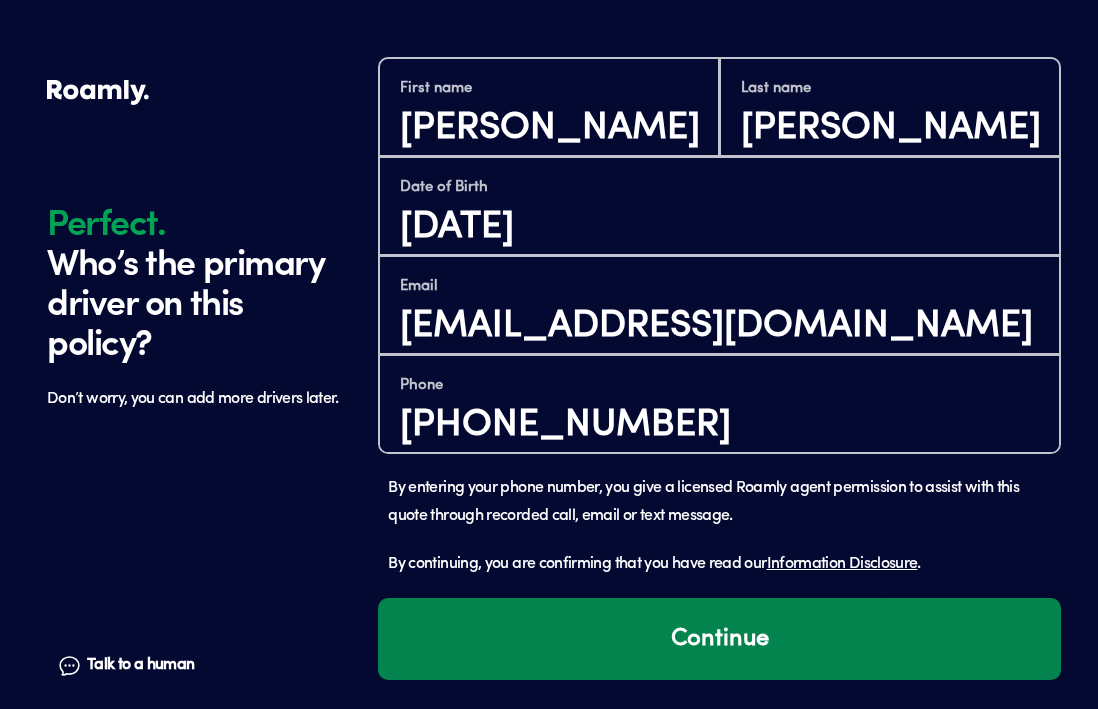 click on "Continue" at bounding box center [719, 639] 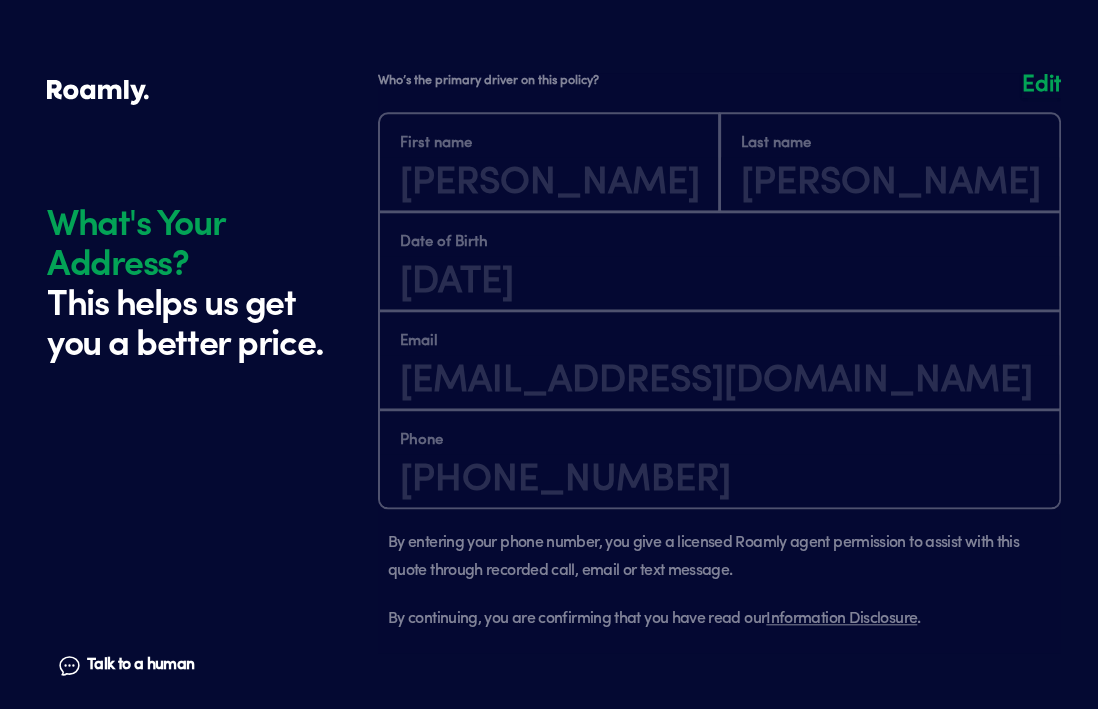 scroll, scrollTop: 1924, scrollLeft: 0, axis: vertical 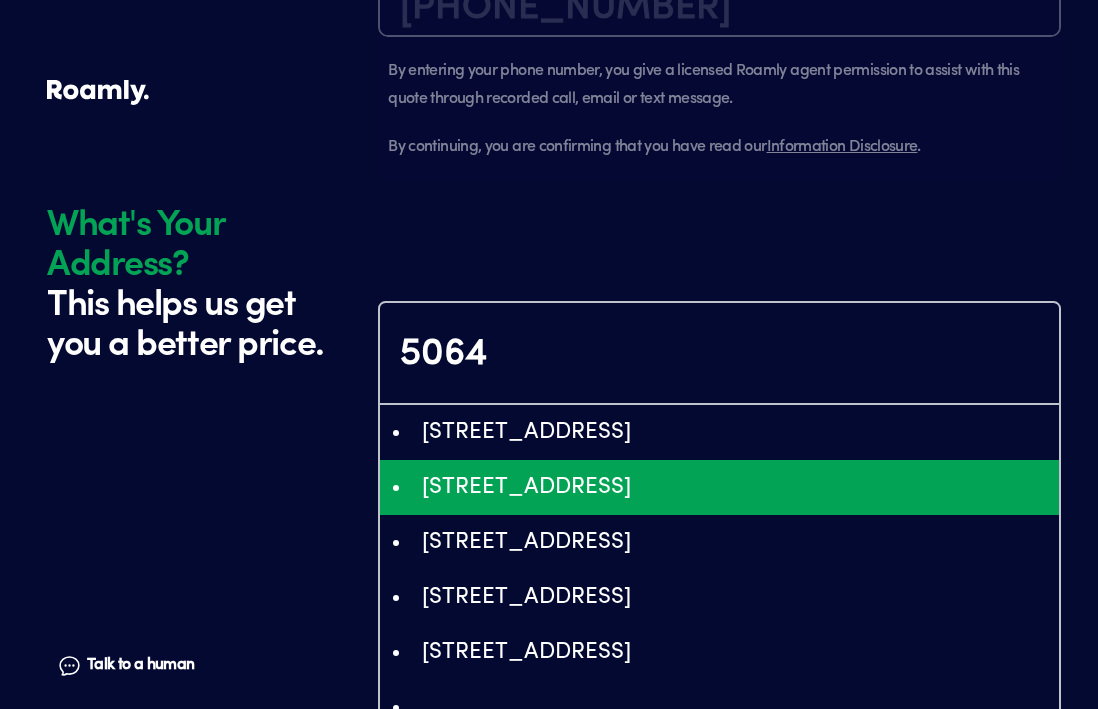 type on "ChIJT3CyLRo5AIkRhI2JTHz-4BY" 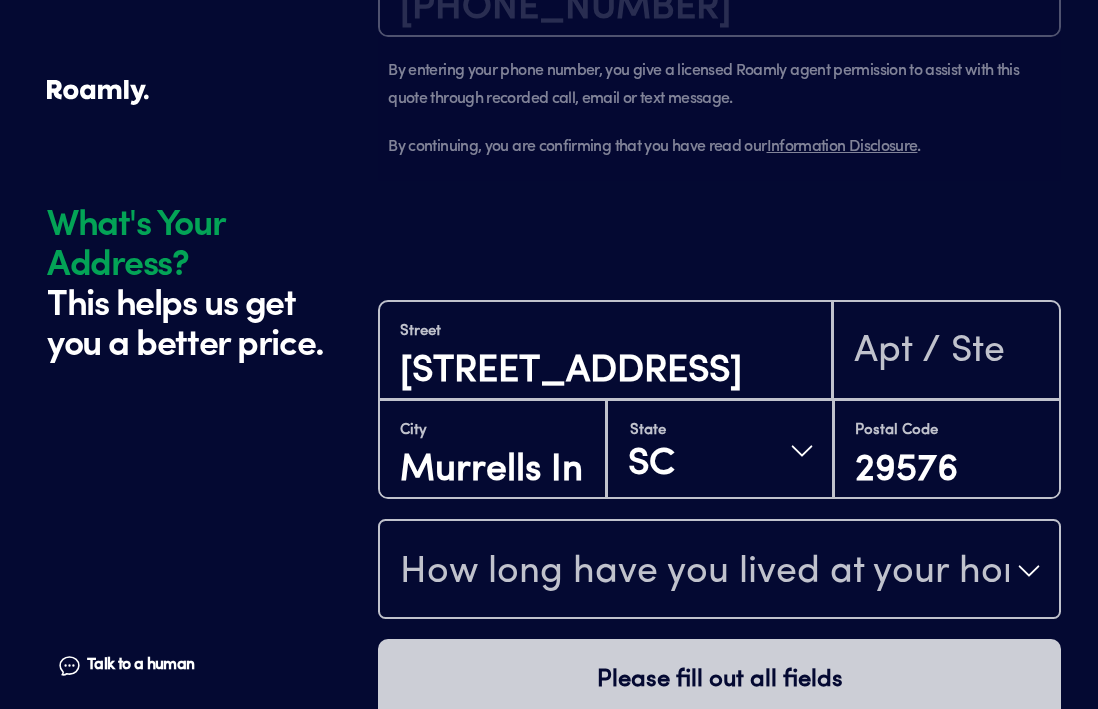 click on "How long have you lived at your home address?" at bounding box center [704, 573] 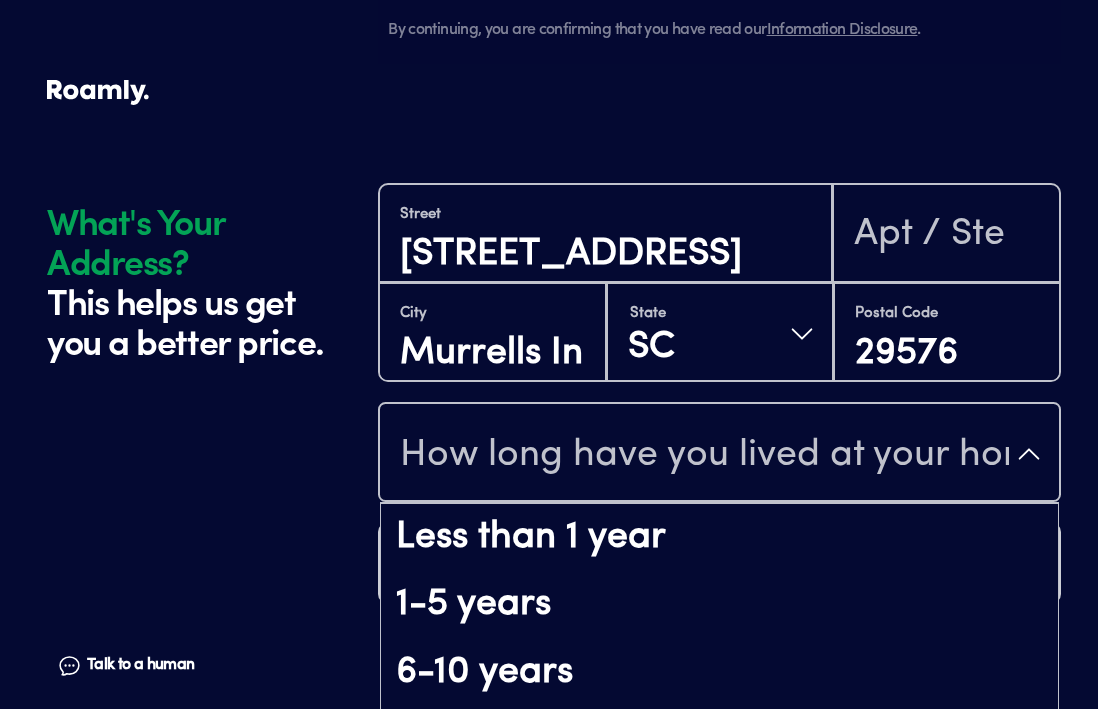 scroll, scrollTop: 173, scrollLeft: 0, axis: vertical 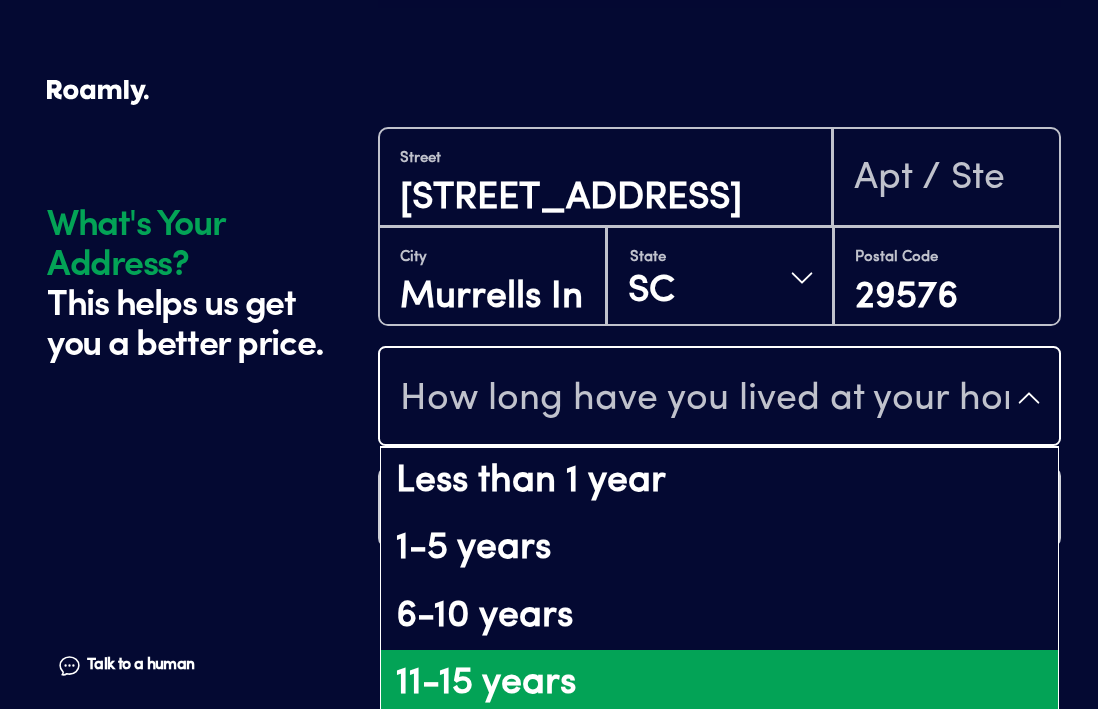 click on "11-15 years" at bounding box center [719, 684] 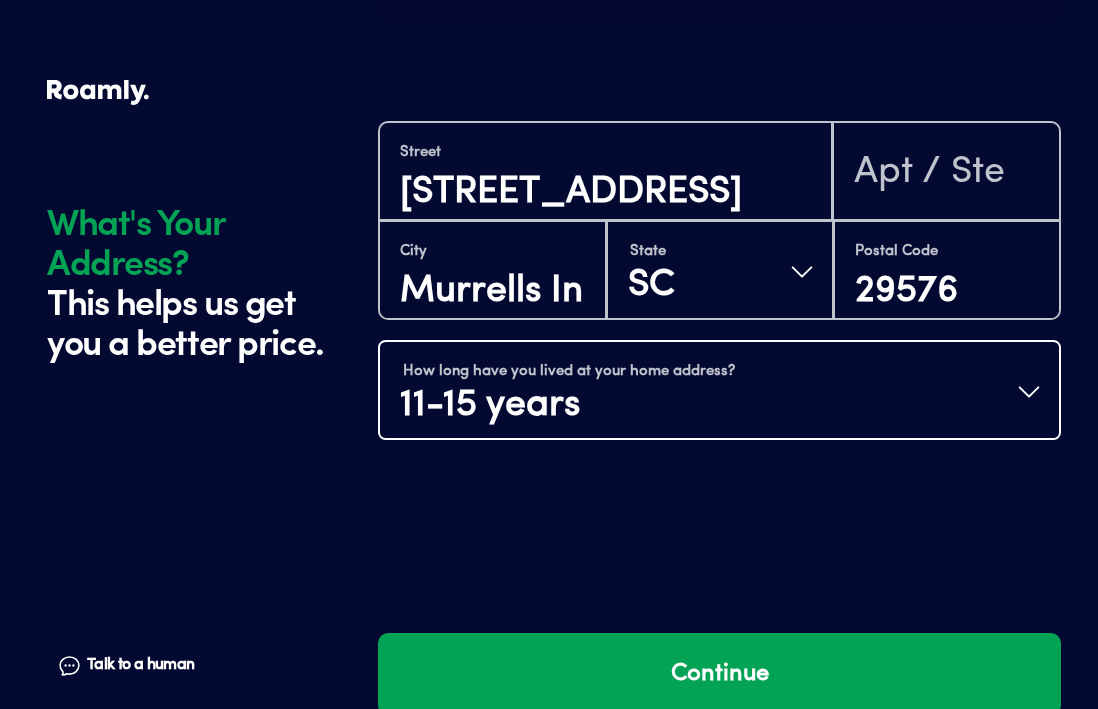 scroll, scrollTop: 0, scrollLeft: 0, axis: both 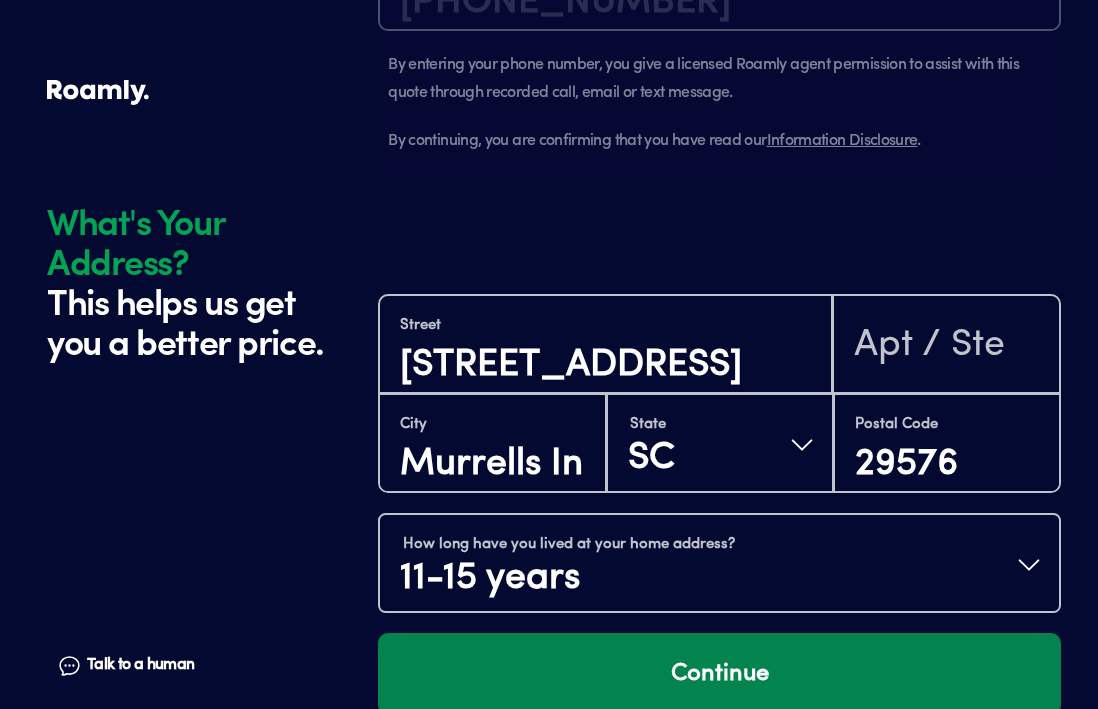 click on "Continue" at bounding box center [719, 674] 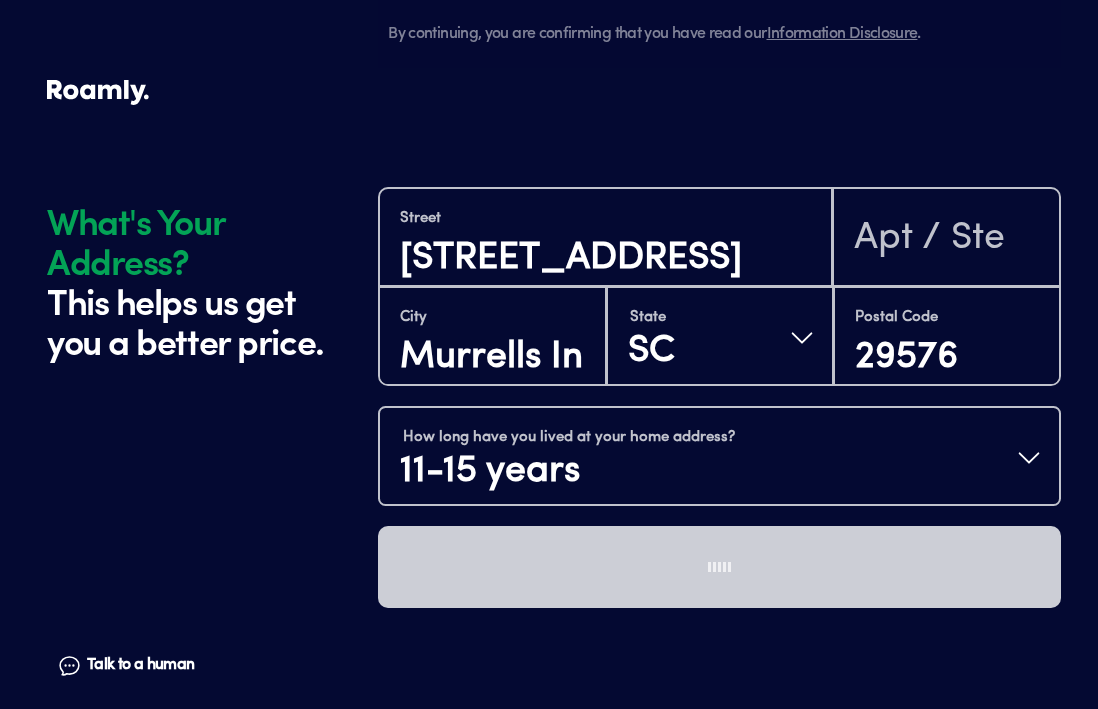 scroll, scrollTop: 2059, scrollLeft: 0, axis: vertical 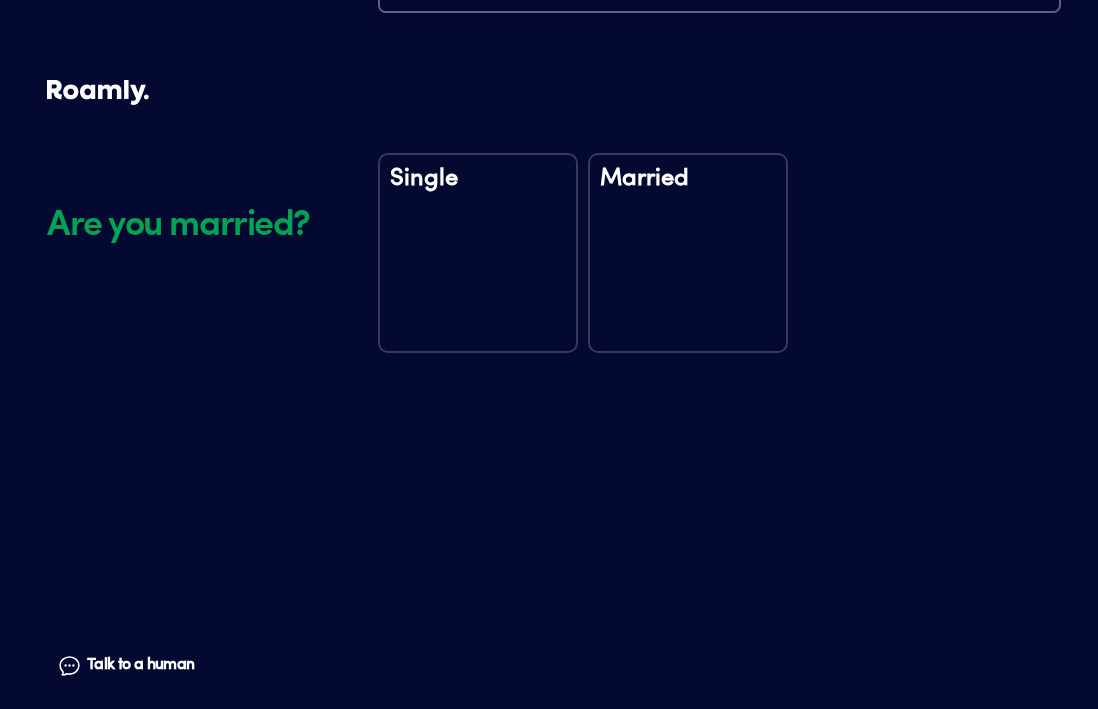 click on "Married" at bounding box center [688, 253] 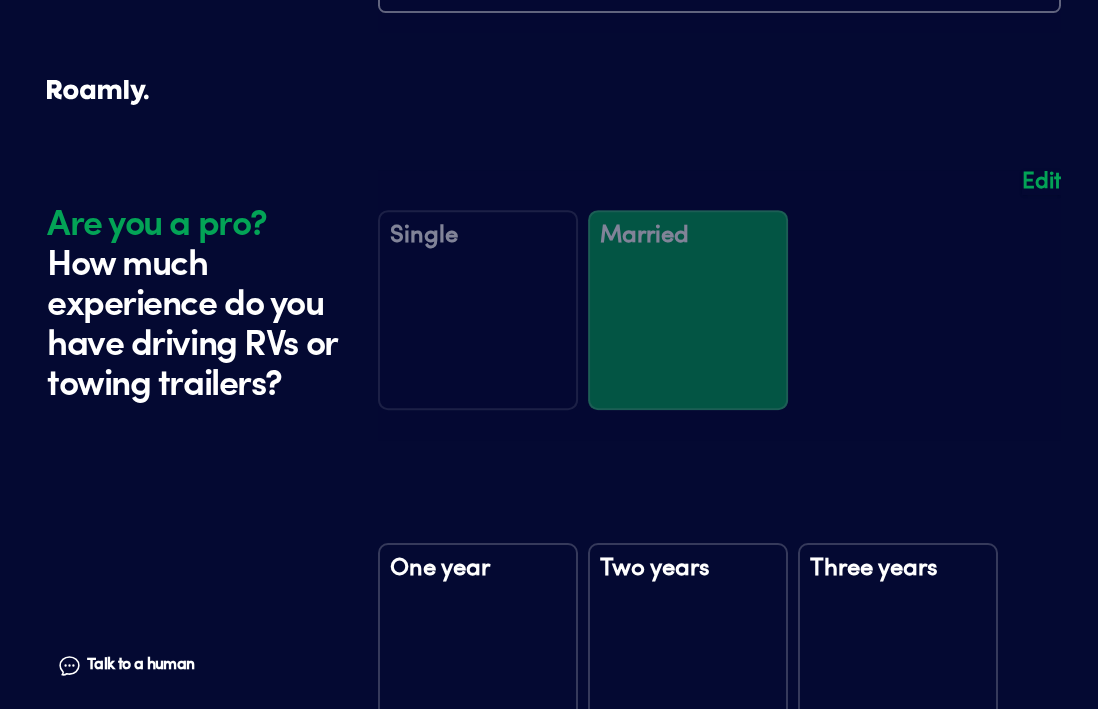 scroll, scrollTop: 2933, scrollLeft: 0, axis: vertical 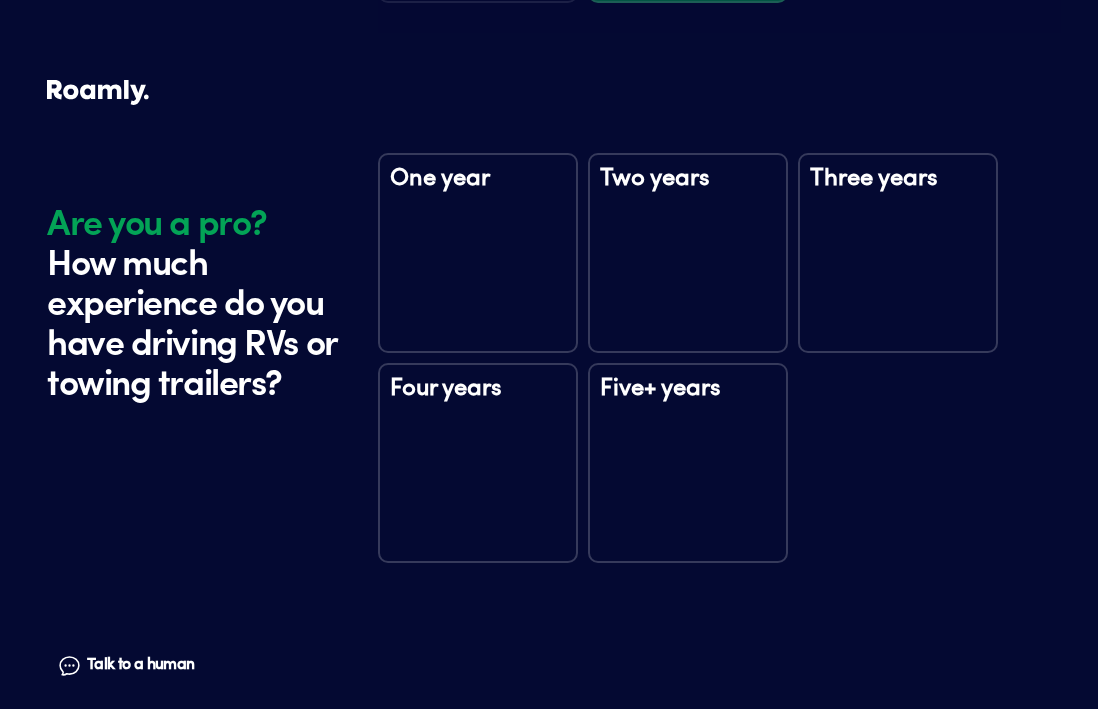 click on "Five+ years" at bounding box center (688, 402) 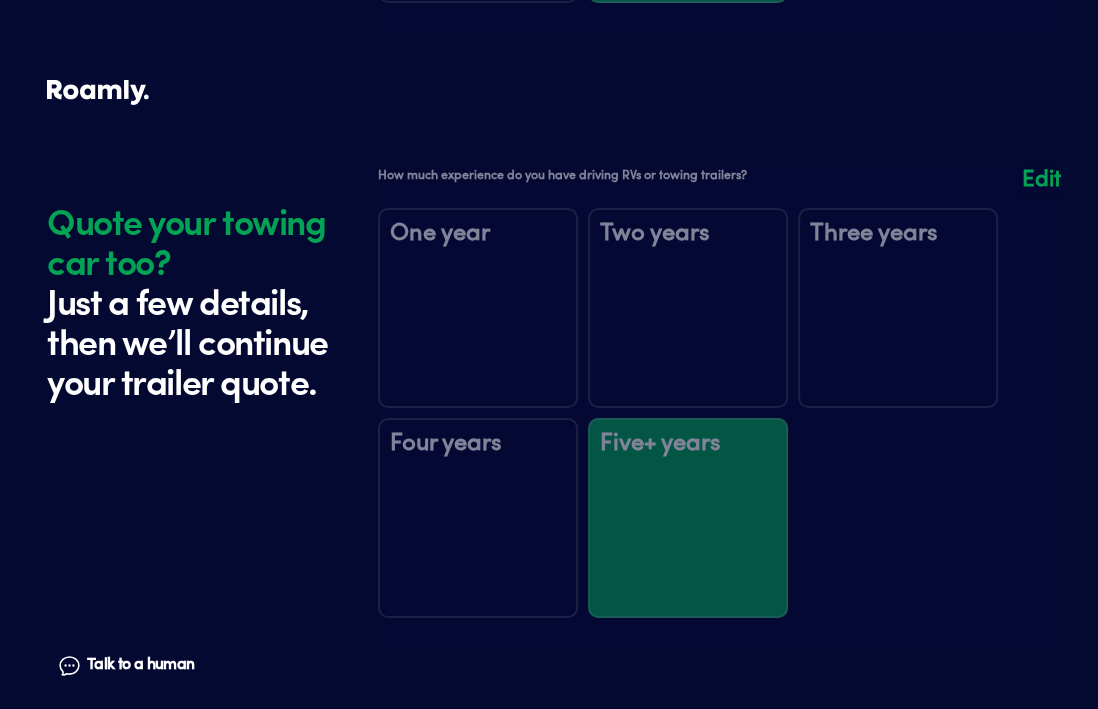 scroll, scrollTop: 3533, scrollLeft: 0, axis: vertical 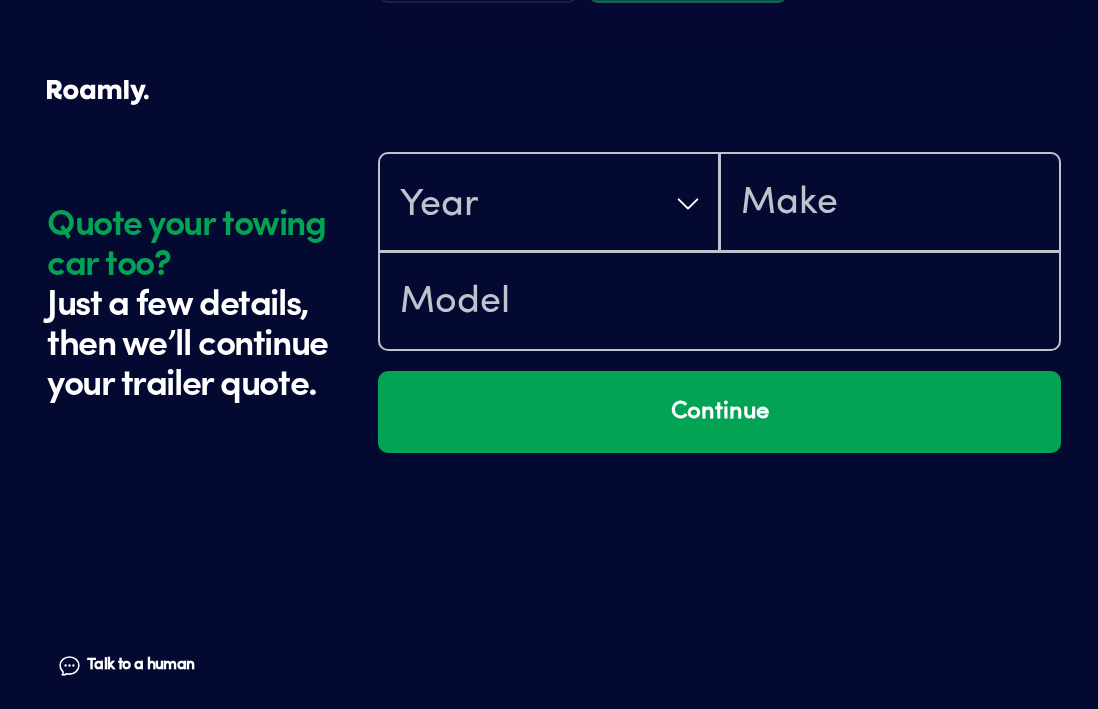 click on "Quote your towing car too? Just a few details, then we’ll continue your trailer quote. Talk to a human Chat 1 2 3 4+ Edit How many RVs or Trailers do you want to cover? Year [DATE] Manufacturer Sunset Park RV Model Sun Lite Length 19 FT  Original owner Yes How many nights do you camp in your RV? 30 - 89 nights / year How do you store your RV? Open lot Yes No Does this RV have a salvage title? Edit Tell us about your RV. First name [PERSON_NAME] Last name [PERSON_NAME] Date of Birth [DEMOGRAPHIC_DATA] Email [EMAIL_ADDRESS][DOMAIN_NAME] Phone [PHONE_NUMBER] By entering your phone number, you give a licensed Roamly agent permission to assist with this quote through recorded call, email or text message. By continuing, you are confirming that you have read our  Information Disclosure . Edit Who’s the primary driver on this policy? [STREET_ADDRESS] Clear Add a new address How long have you lived at your home address? 11-15 years Edit This helps us get you a better price. Single Married Edit One year Edit" at bounding box center [549, -1412] 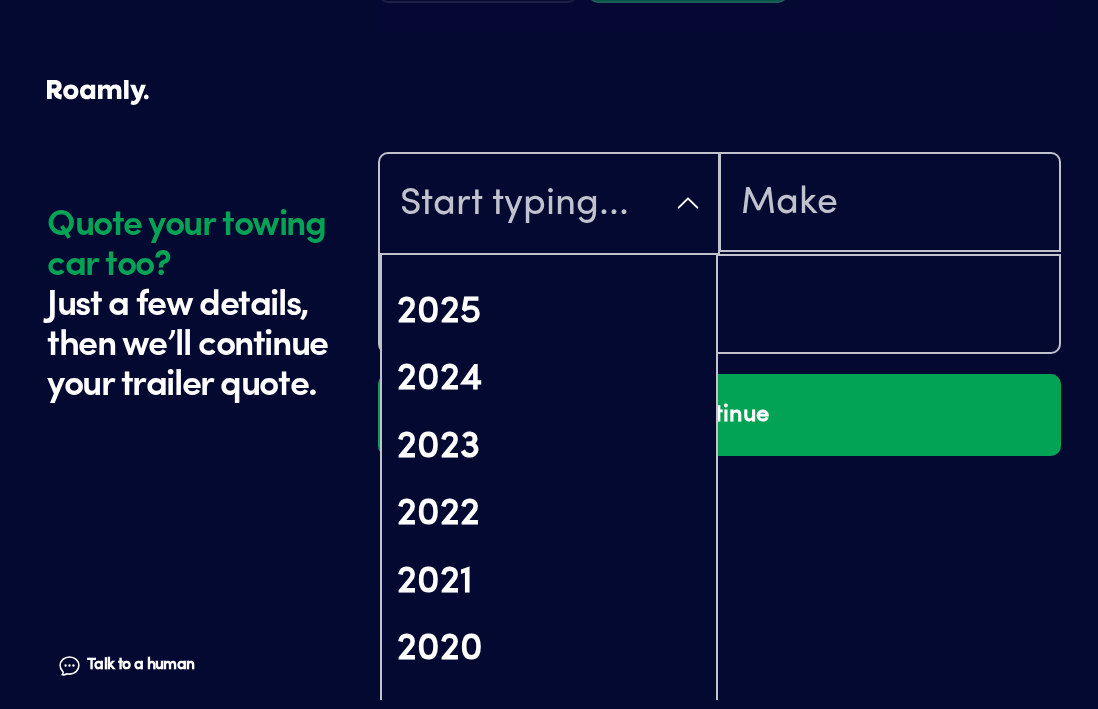 scroll, scrollTop: 119, scrollLeft: 0, axis: vertical 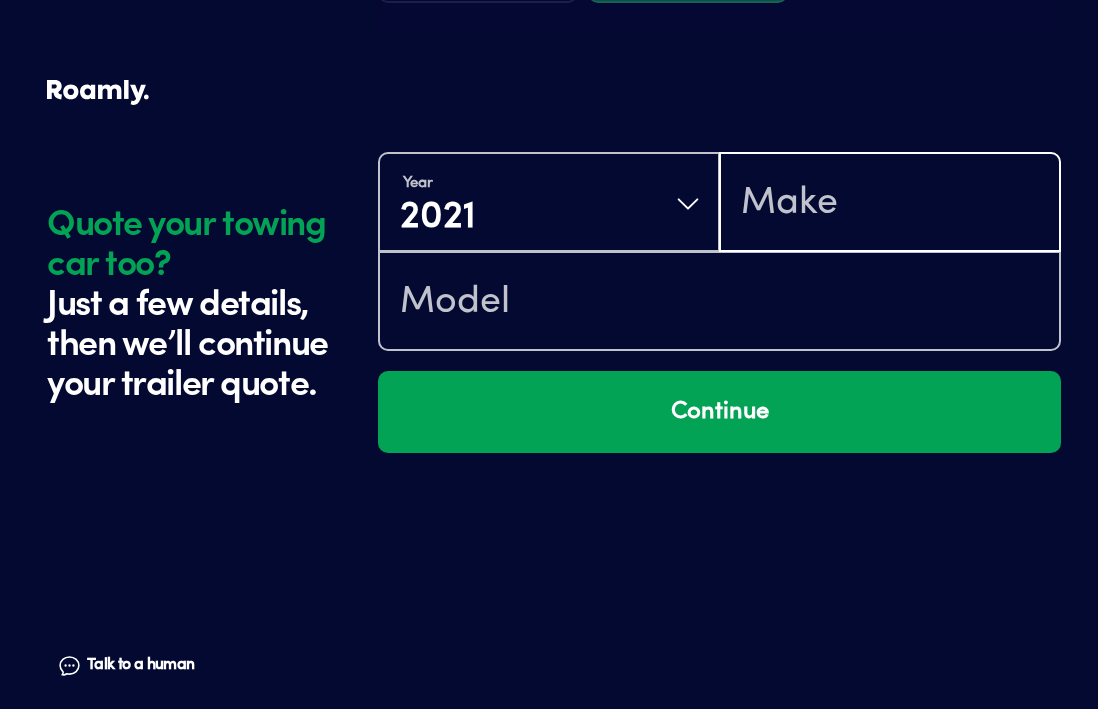 click at bounding box center [890, 204] 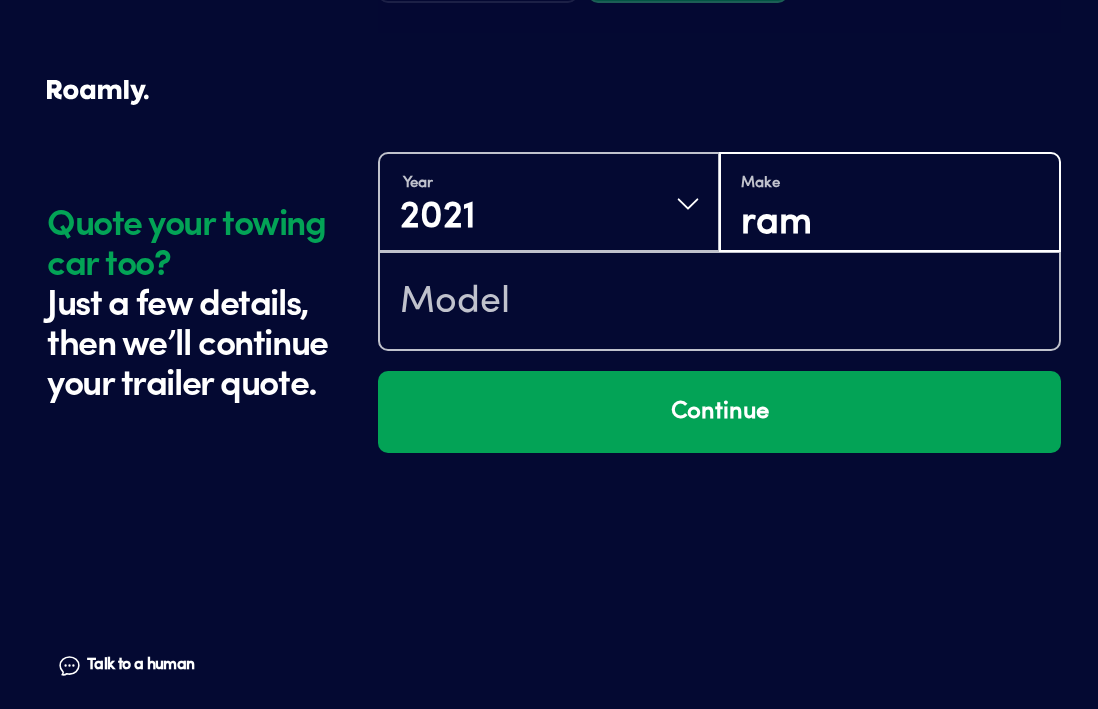 type on "ram" 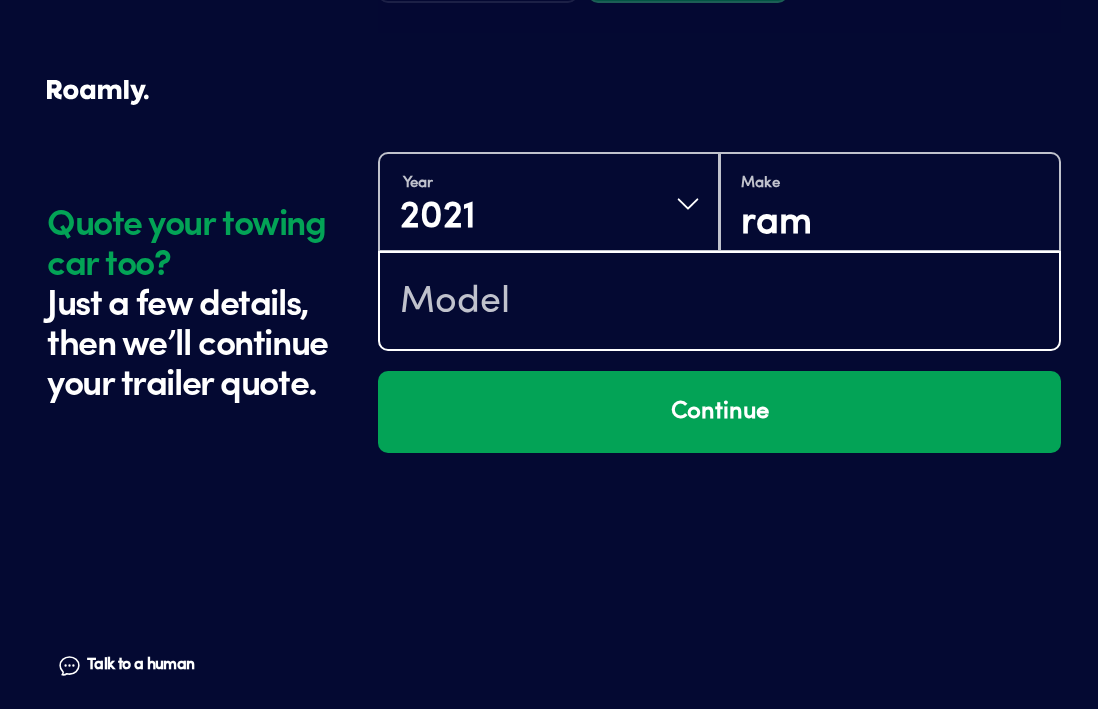 click at bounding box center (719, 303) 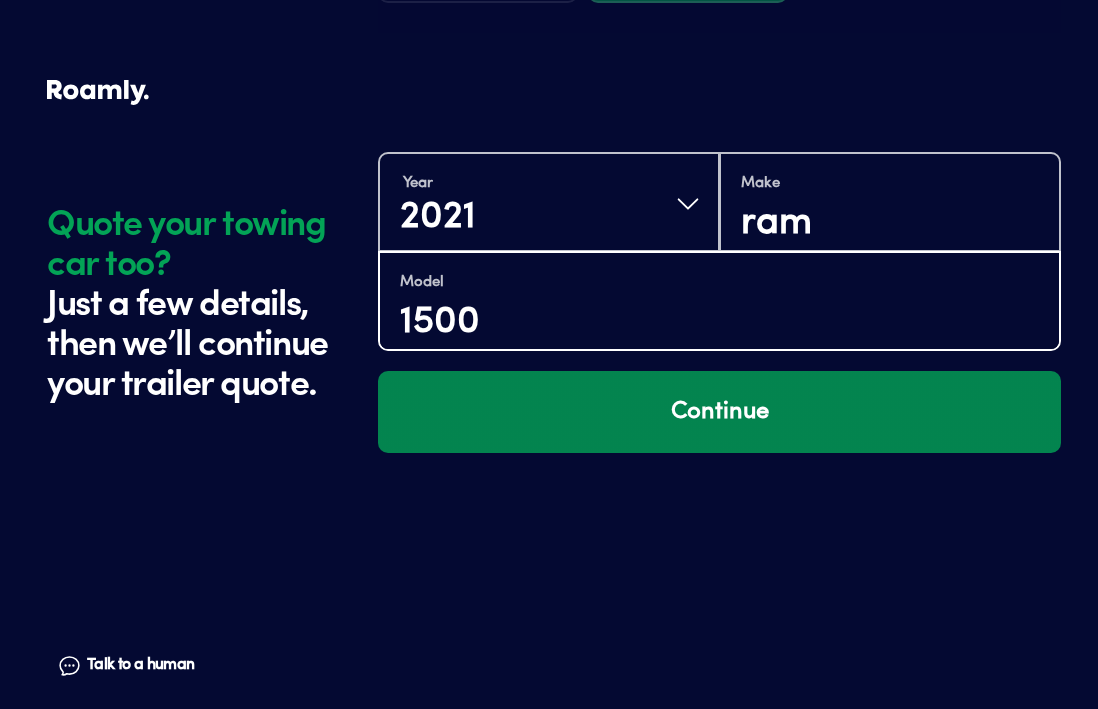 type on "1500" 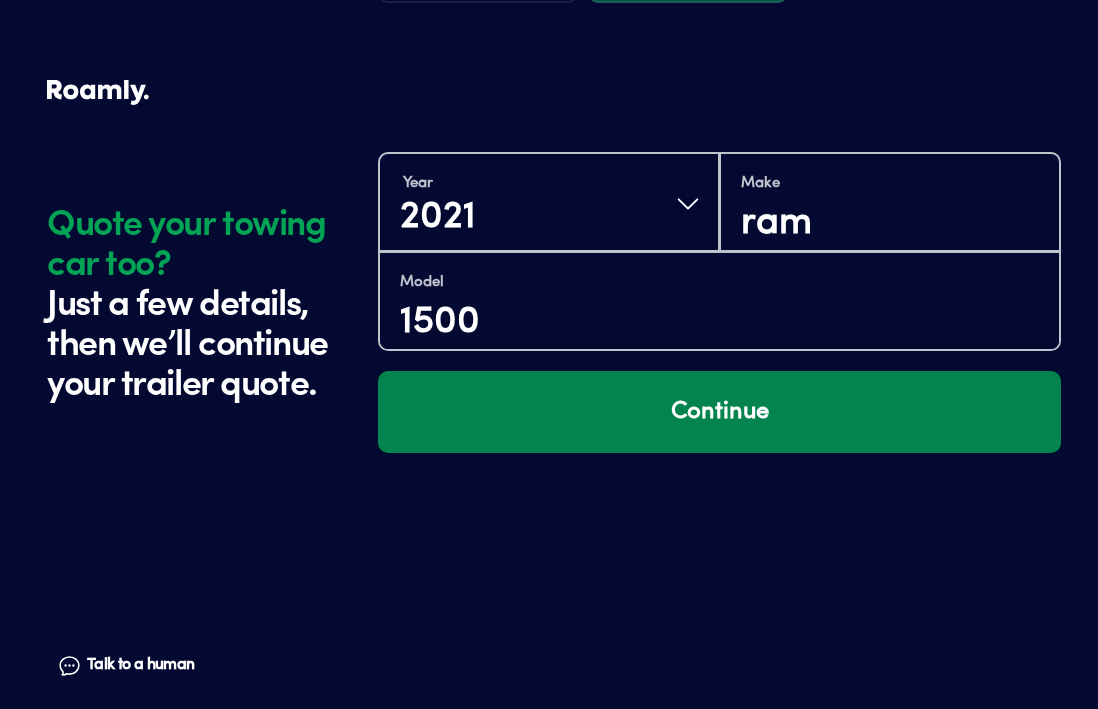 click on "Continue" at bounding box center (719, 412) 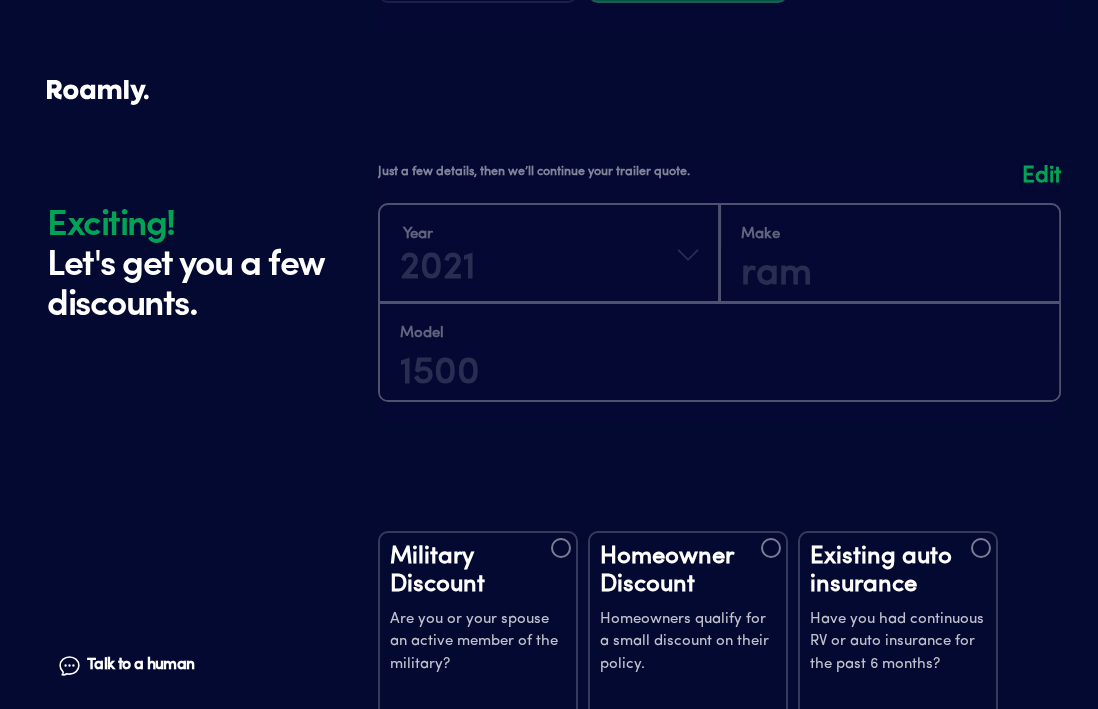 scroll, scrollTop: 3911, scrollLeft: 0, axis: vertical 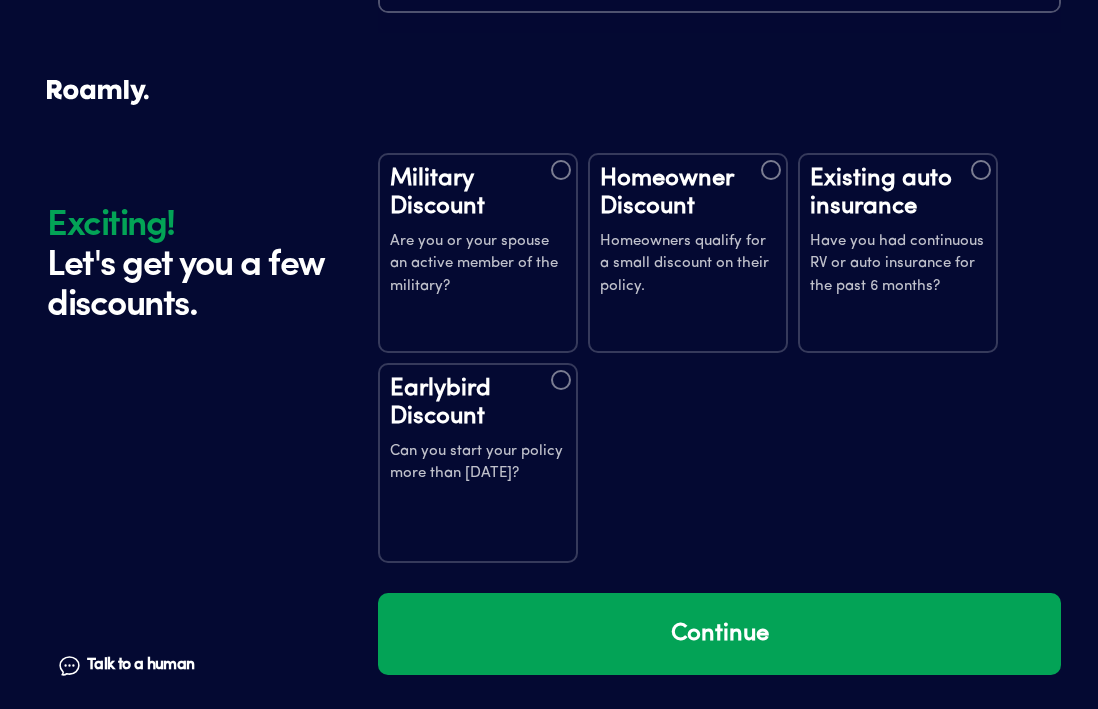 click at bounding box center [561, 170] 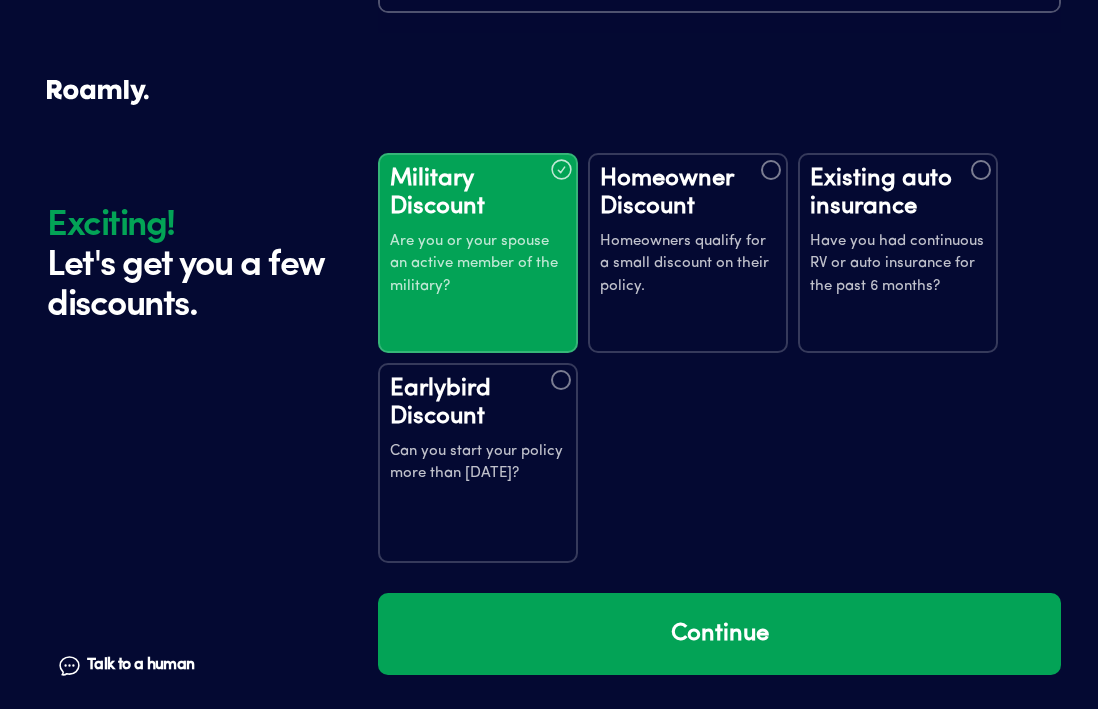 click at bounding box center (771, 170) 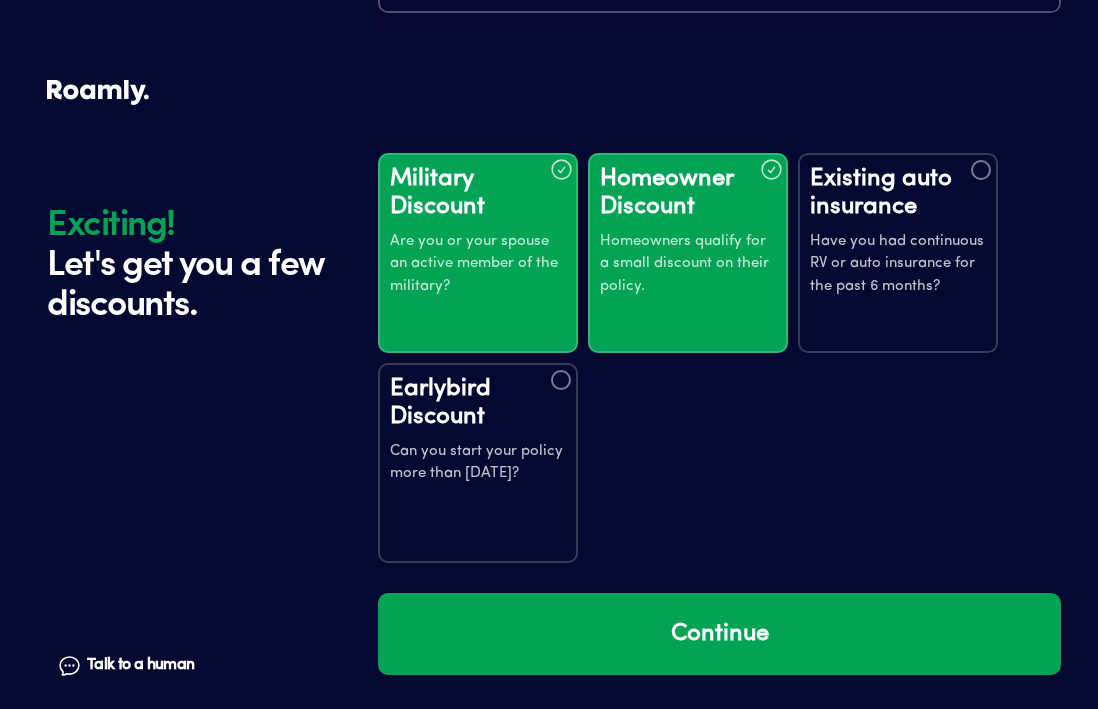 click at bounding box center [981, 170] 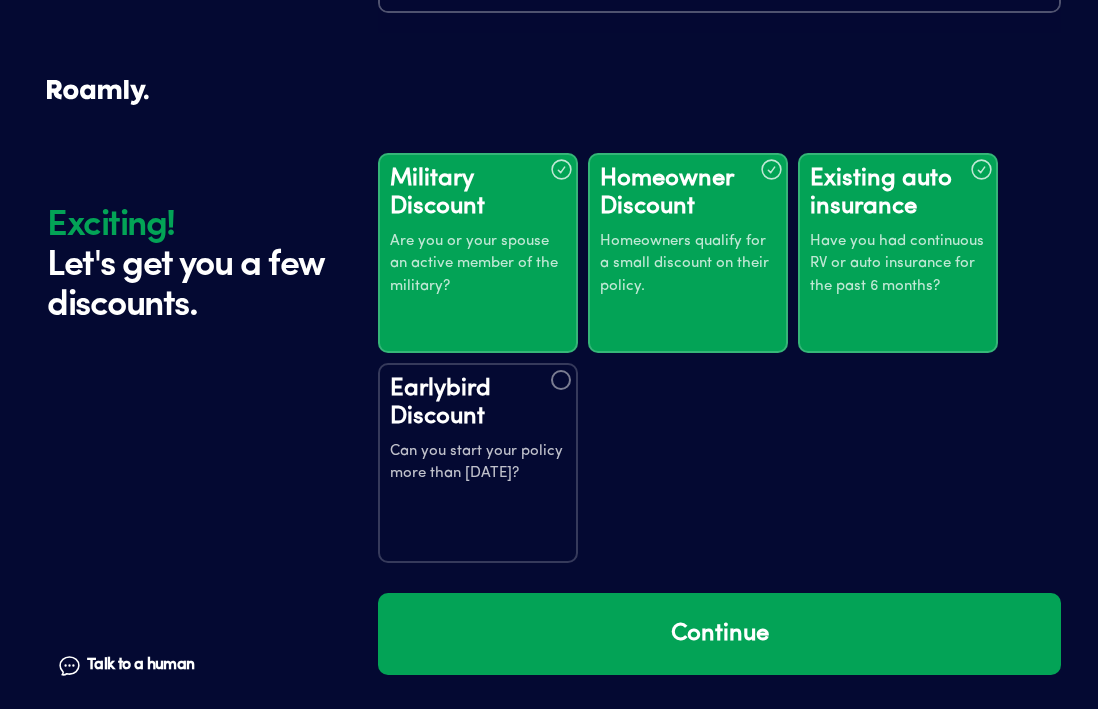 click at bounding box center (561, 380) 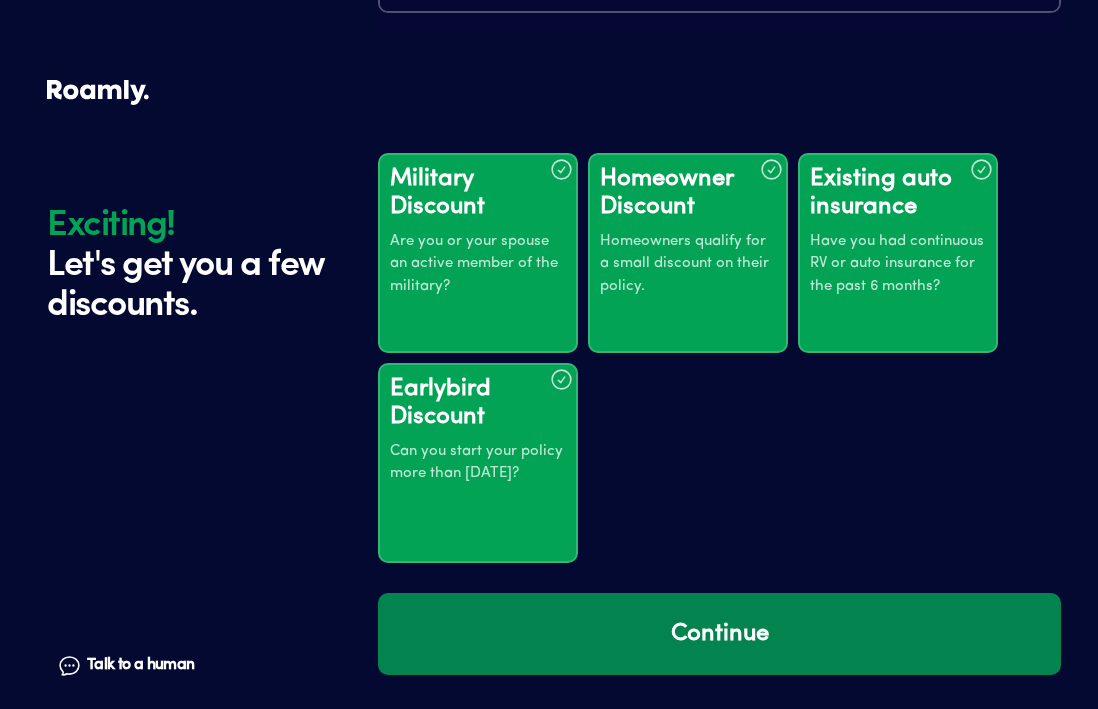 click on "Continue" at bounding box center [719, 634] 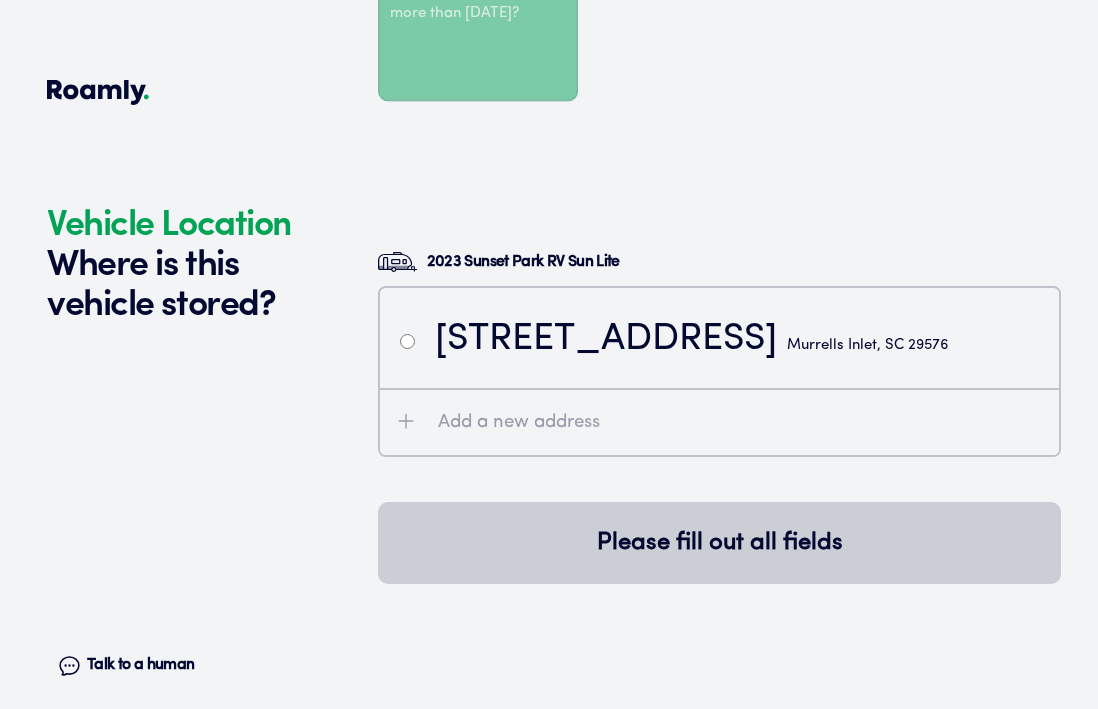 scroll, scrollTop: 4511, scrollLeft: 0, axis: vertical 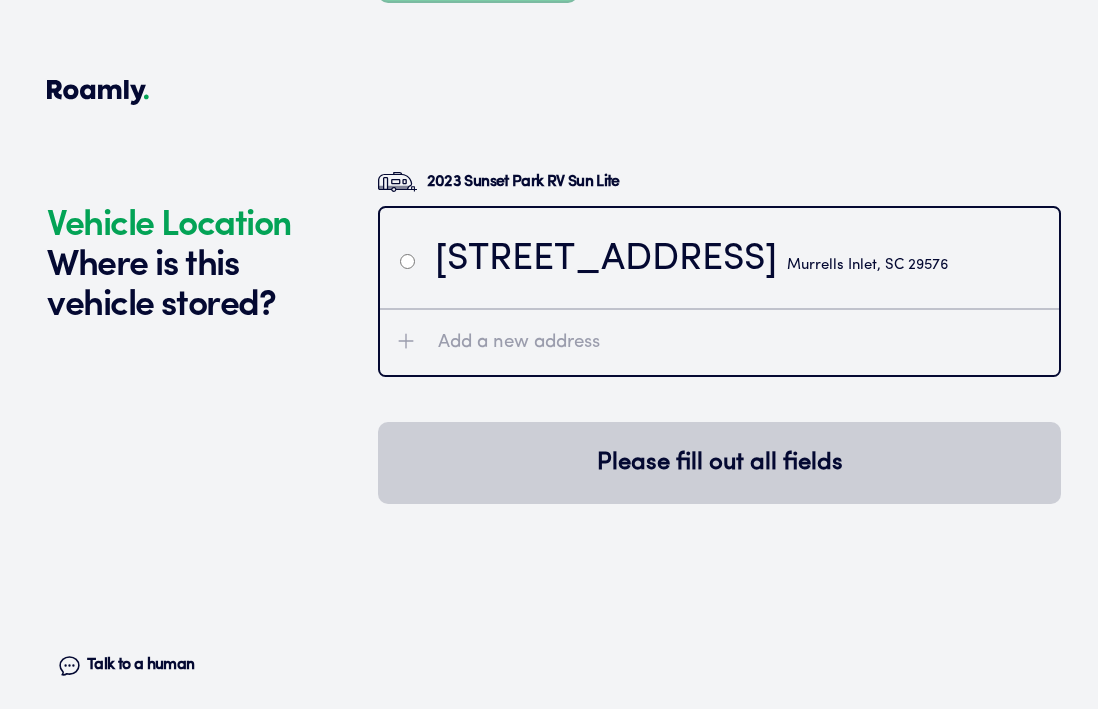 click at bounding box center [407, 261] 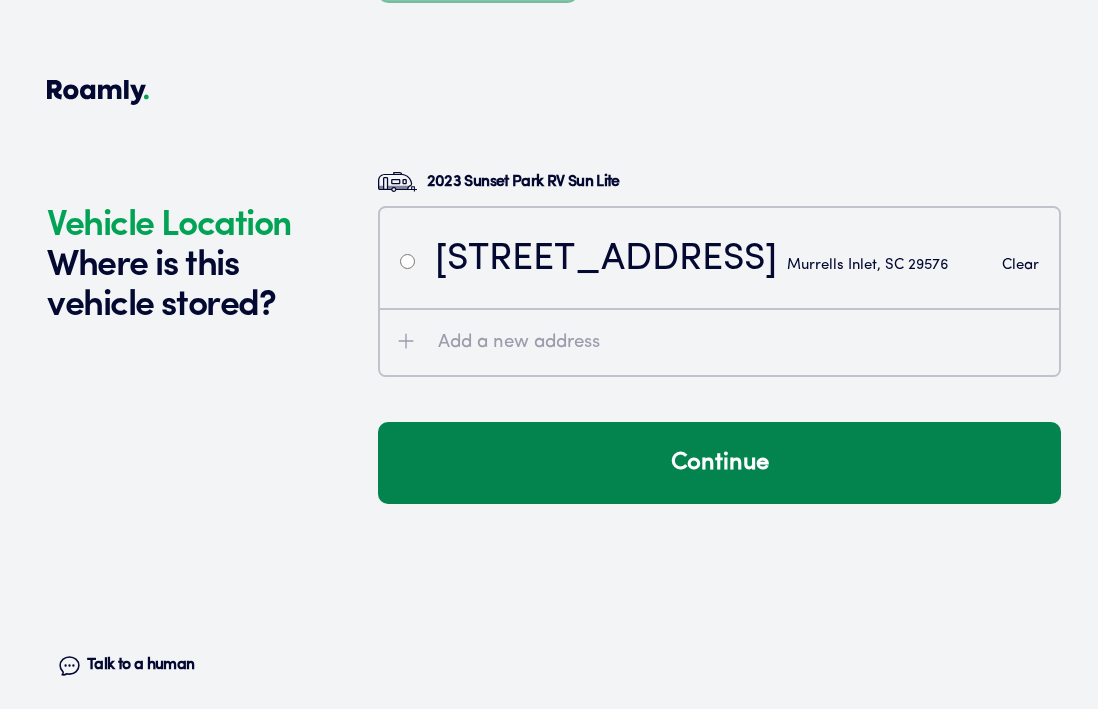 click on "Continue" at bounding box center [719, 463] 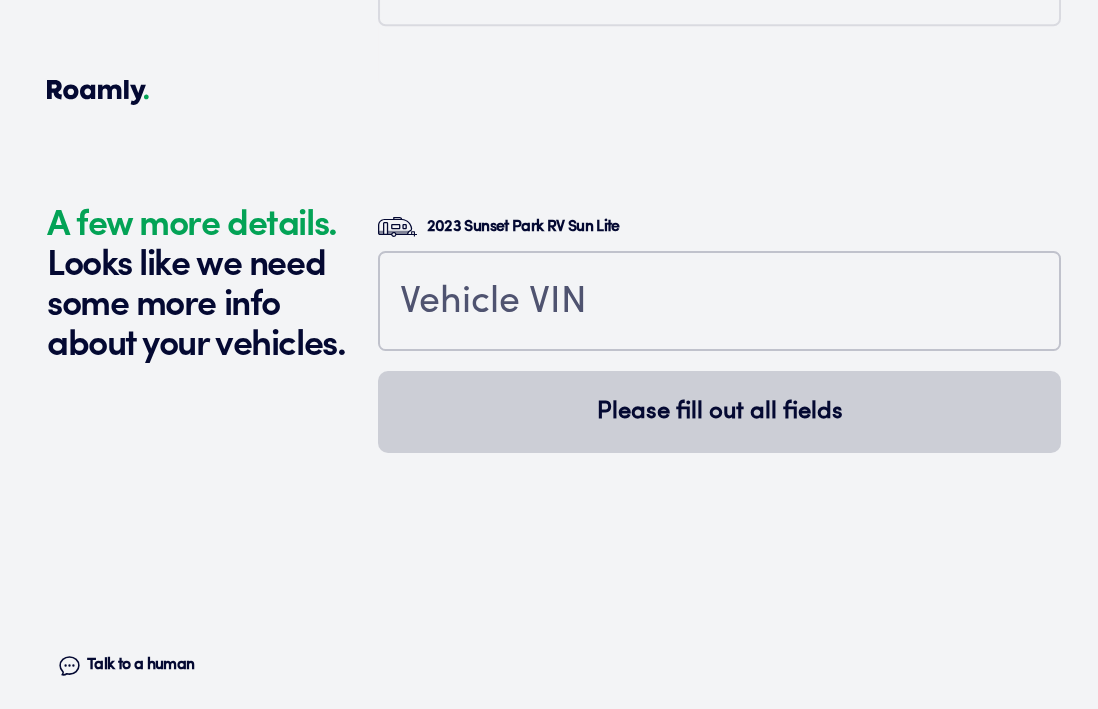 scroll, scrollTop: 4949, scrollLeft: 0, axis: vertical 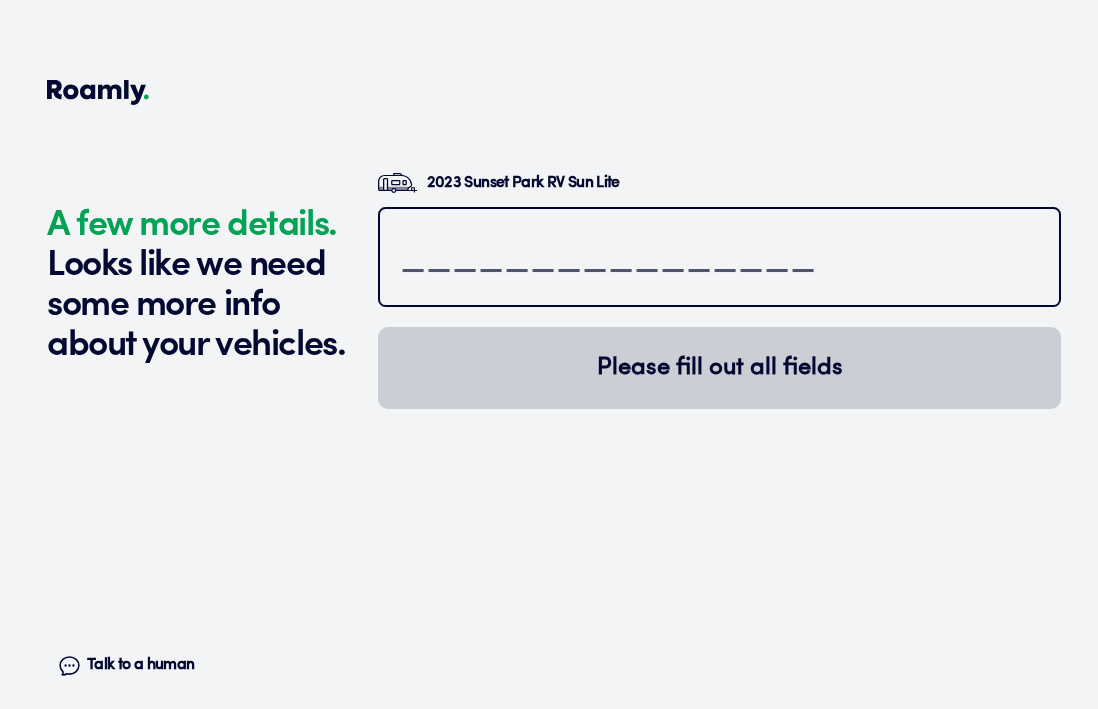 click at bounding box center (719, 259) 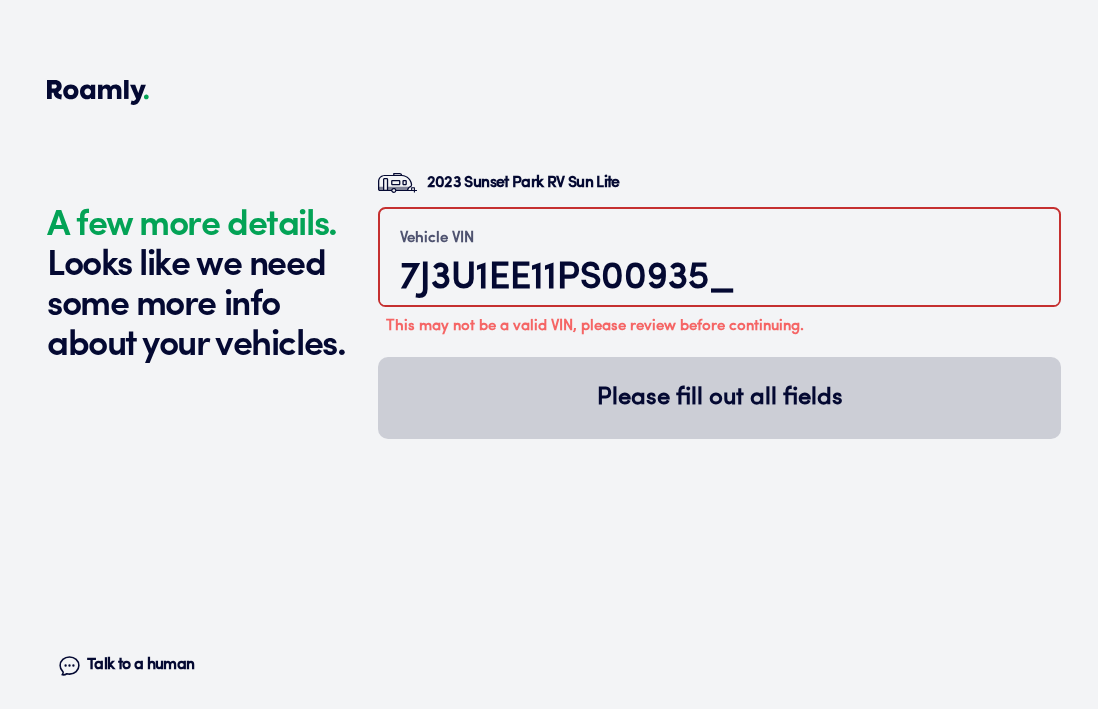 type on "[US_VEHICLE_IDENTIFICATION_NUMBER]" 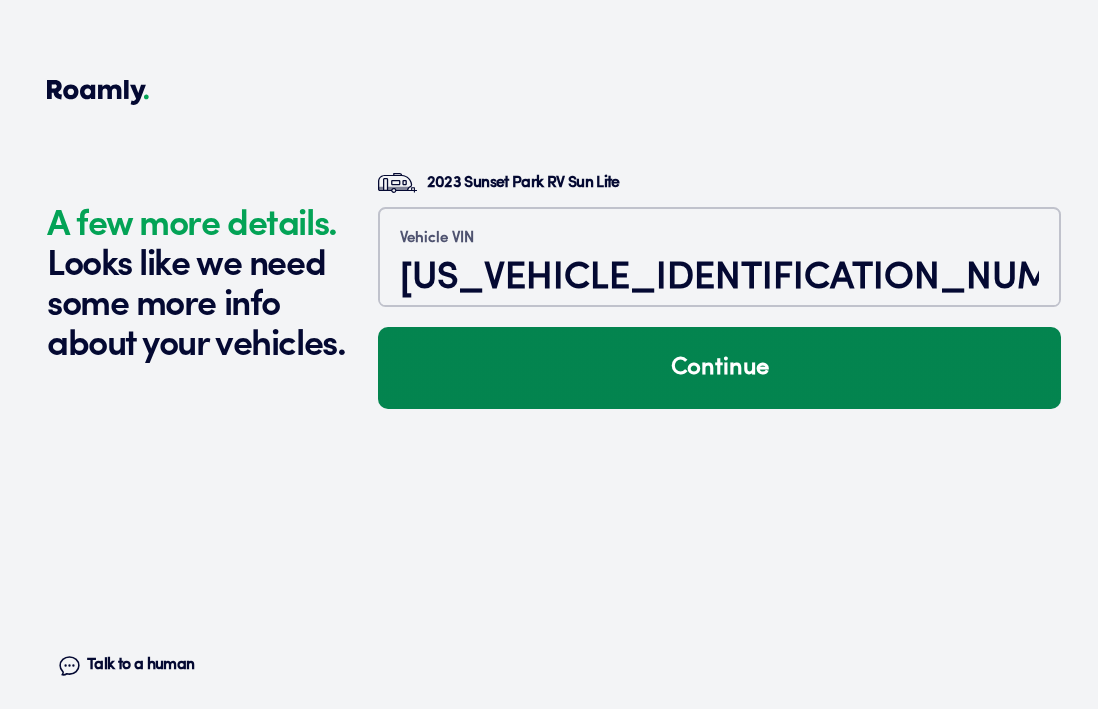 click on "Continue" at bounding box center (719, 368) 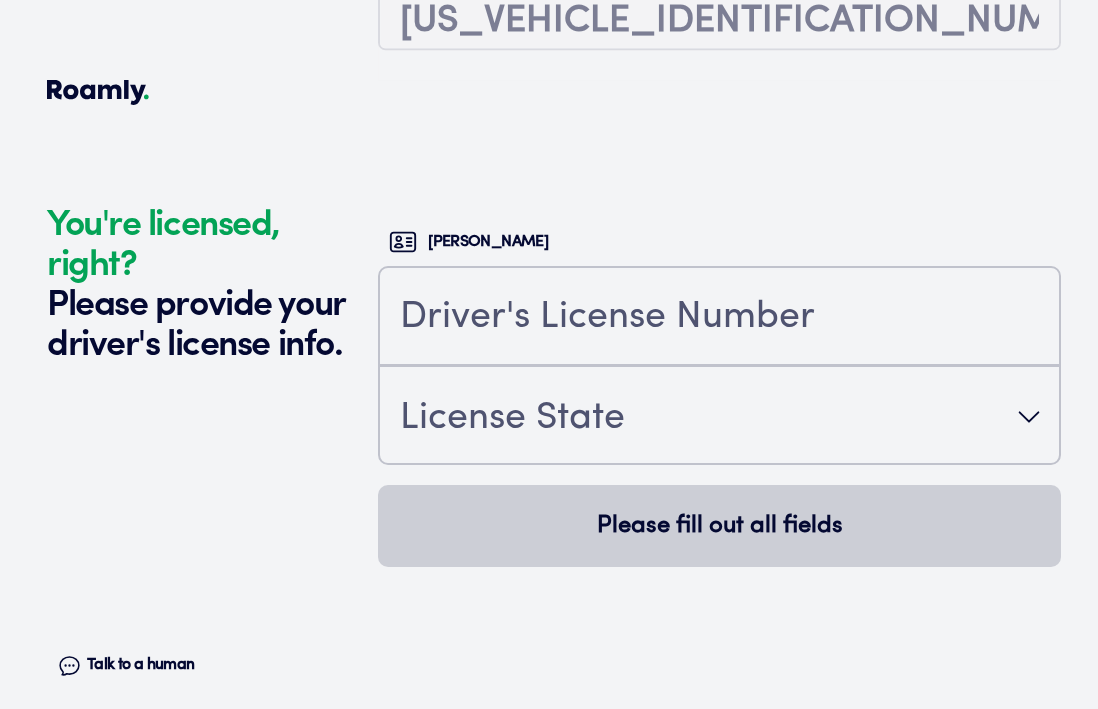 scroll, scrollTop: 5292, scrollLeft: 0, axis: vertical 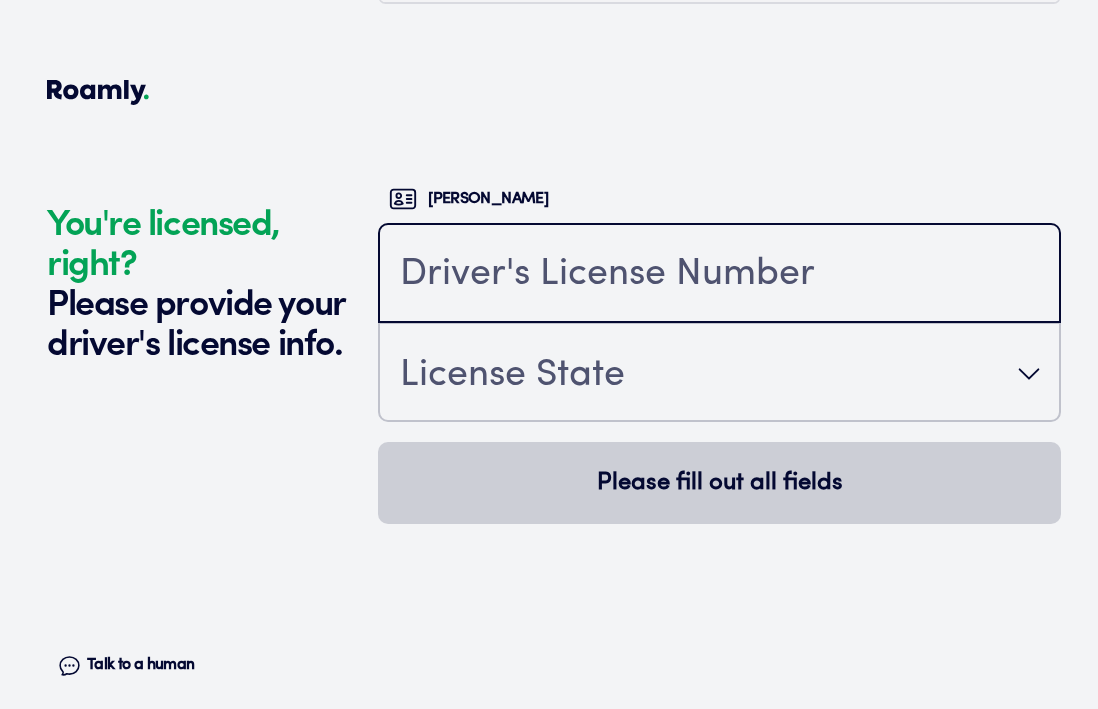 click at bounding box center [719, 275] 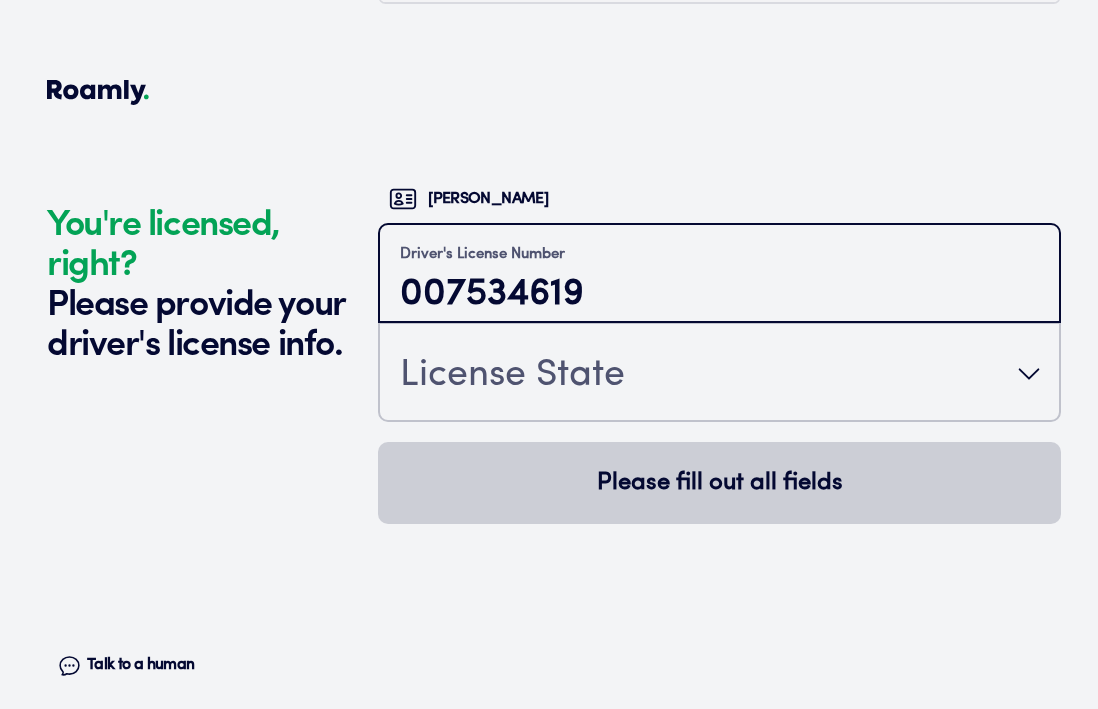 type on "007534619" 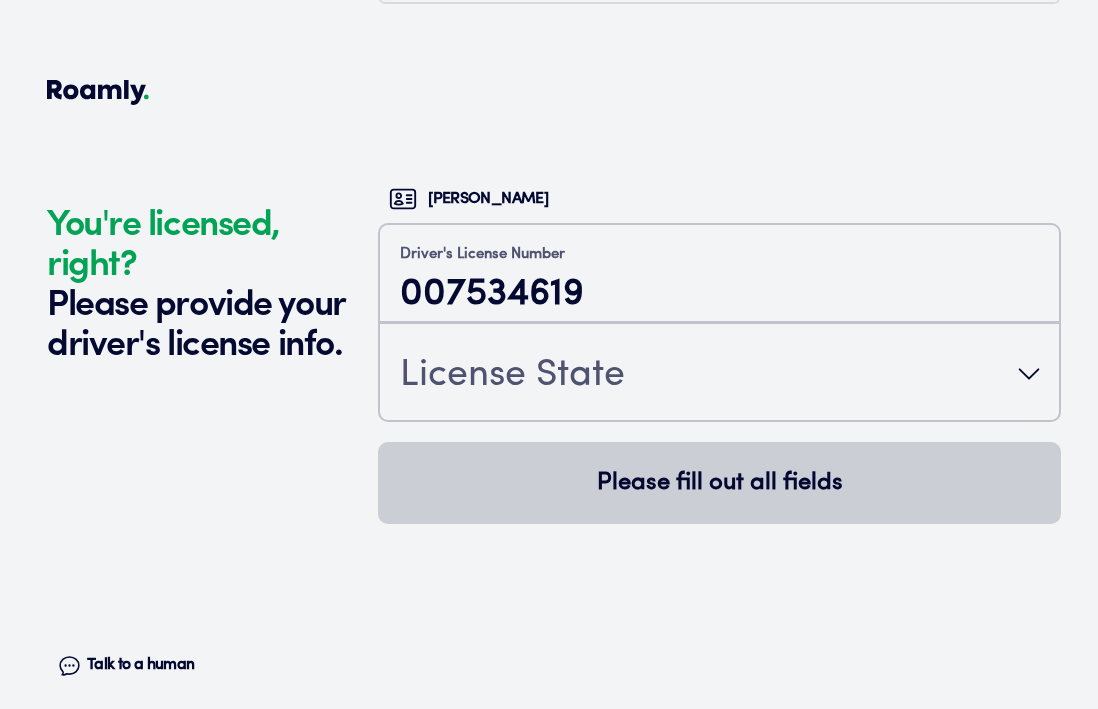 click on "License State" at bounding box center (512, 376) 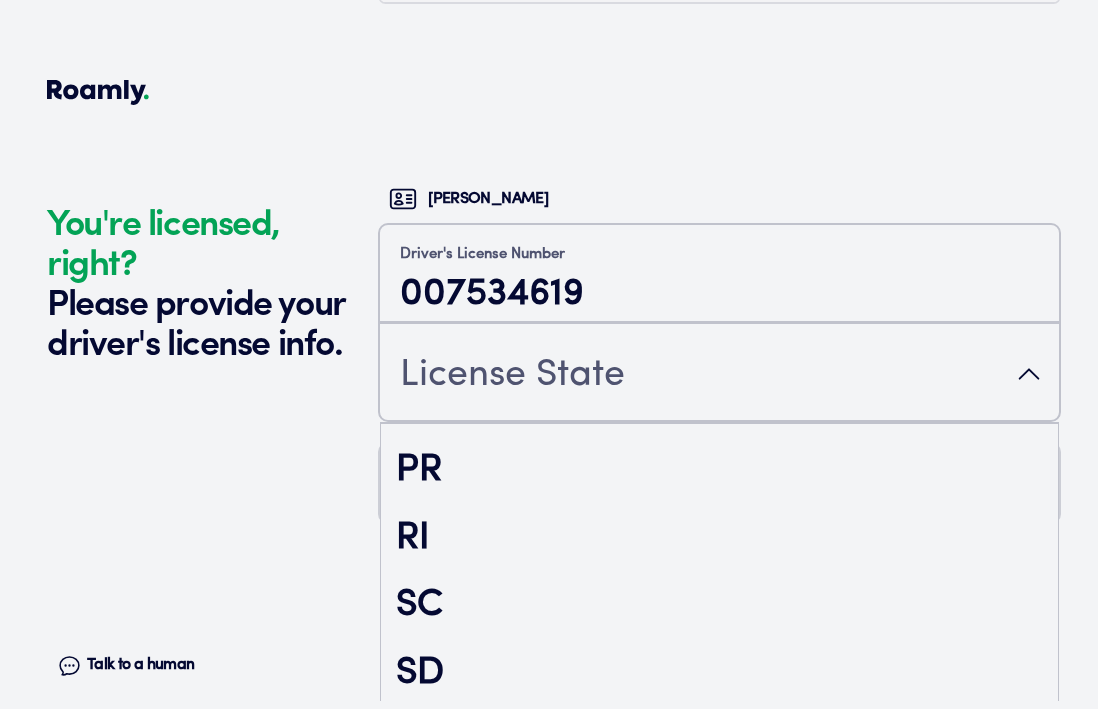 scroll, scrollTop: 3124, scrollLeft: 0, axis: vertical 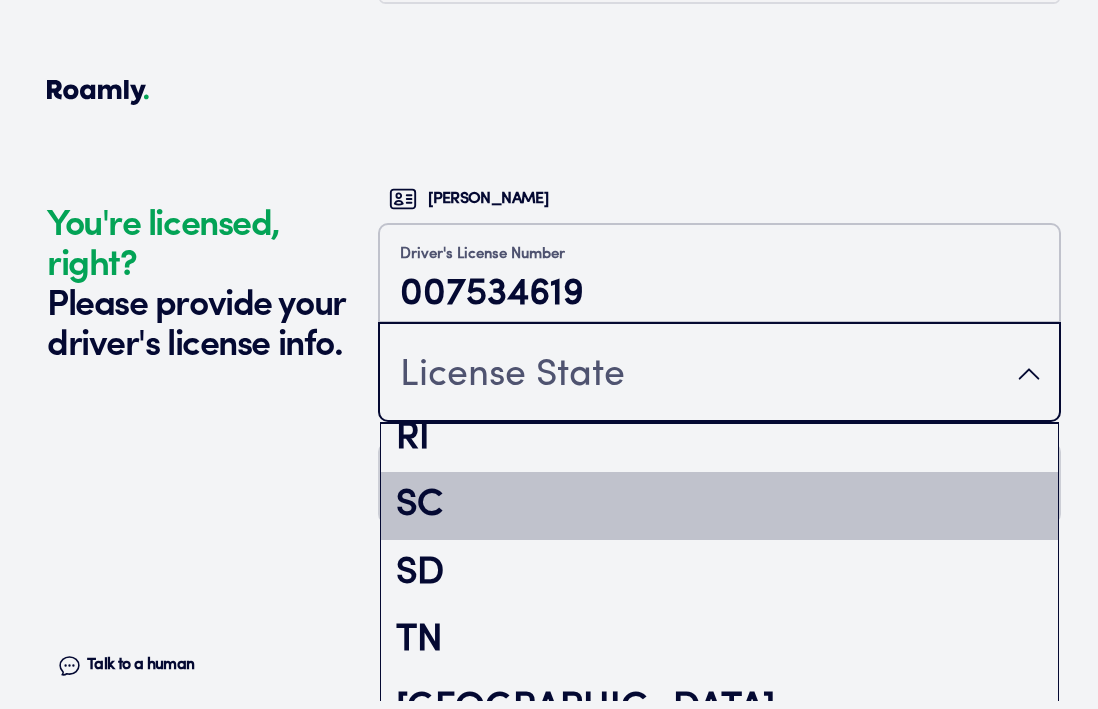 click on "SC" at bounding box center (719, 506) 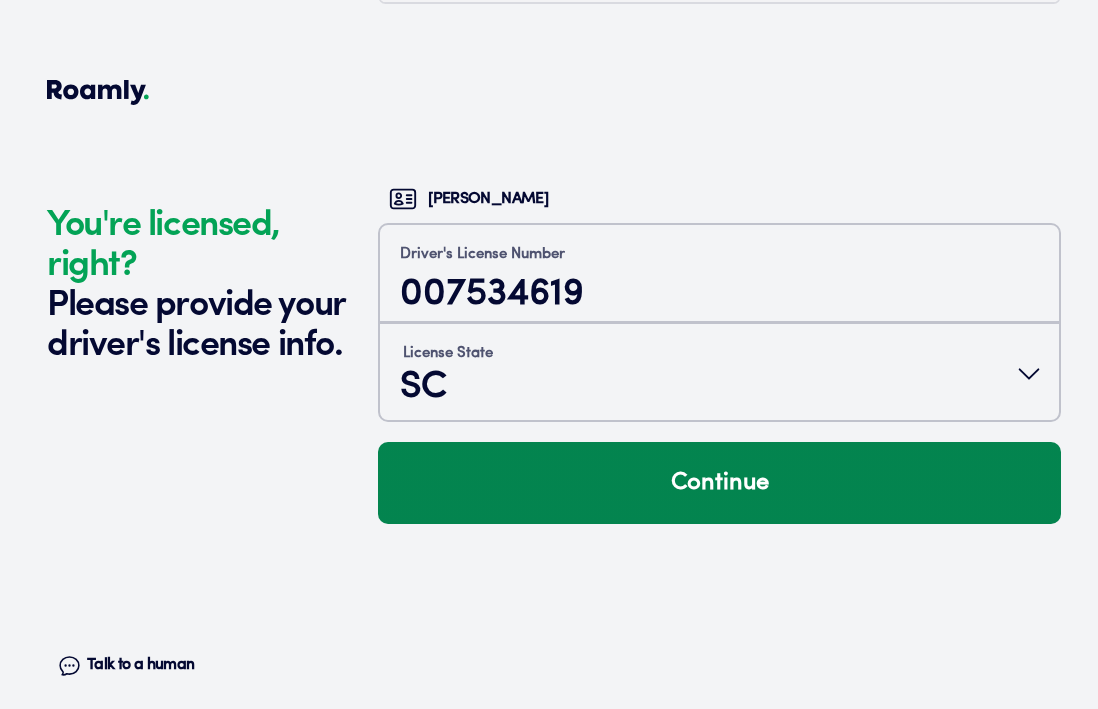click on "Continue" at bounding box center (719, 483) 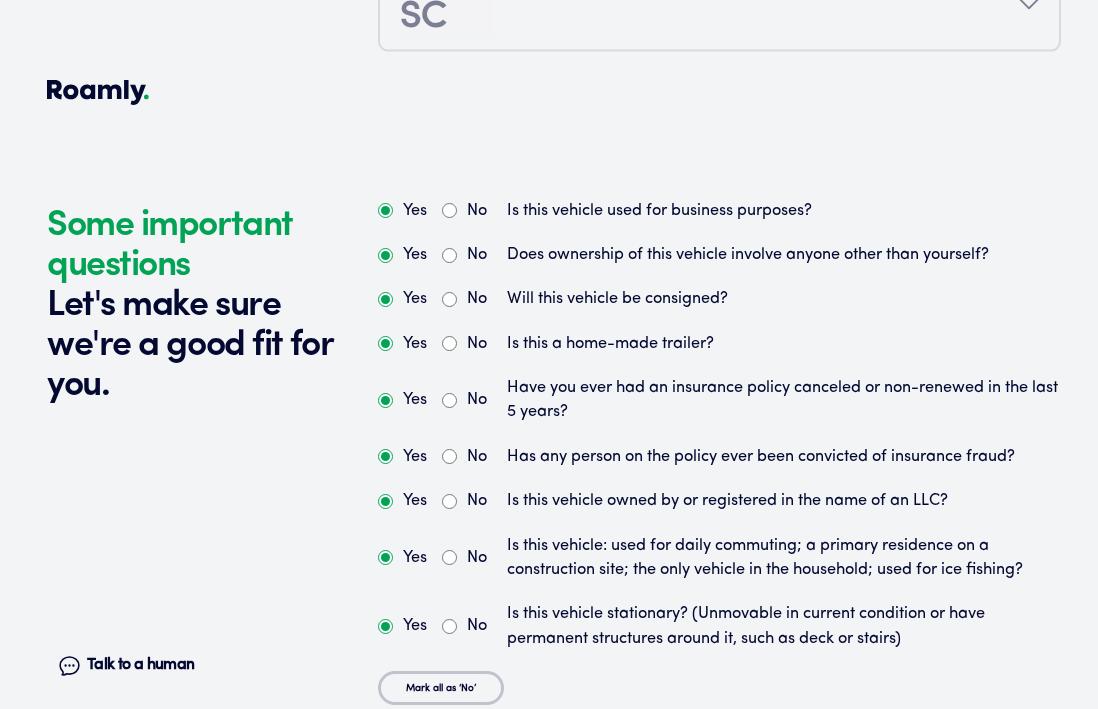 scroll, scrollTop: 5762, scrollLeft: 0, axis: vertical 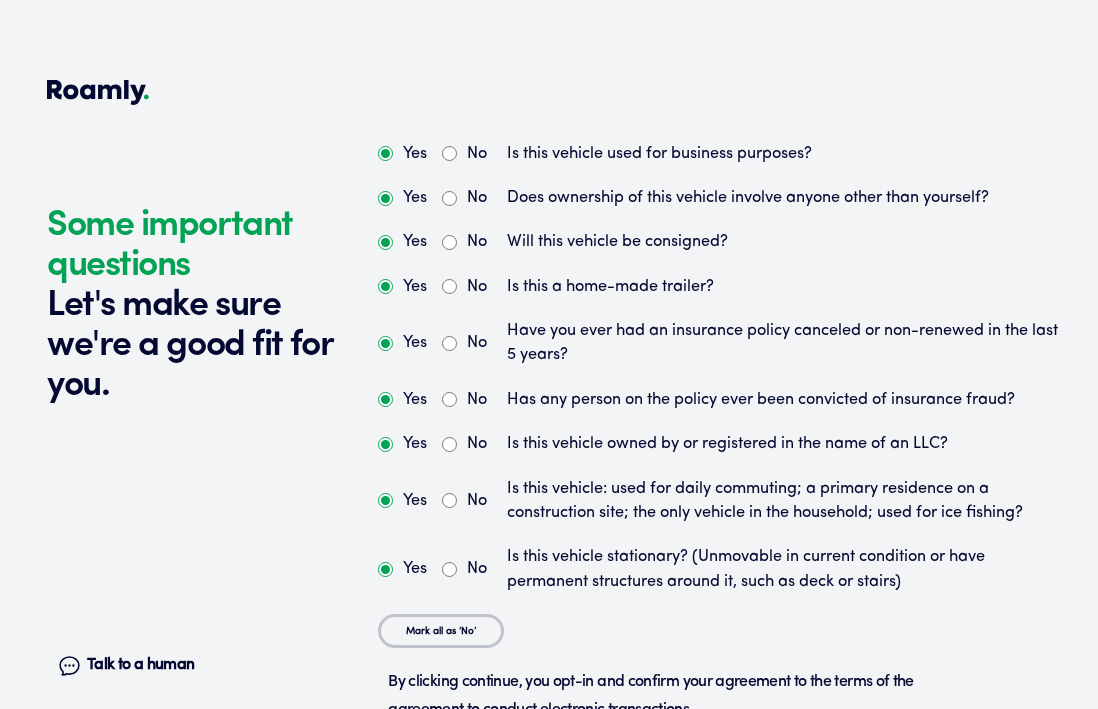 click on "No" at bounding box center [449, 153] 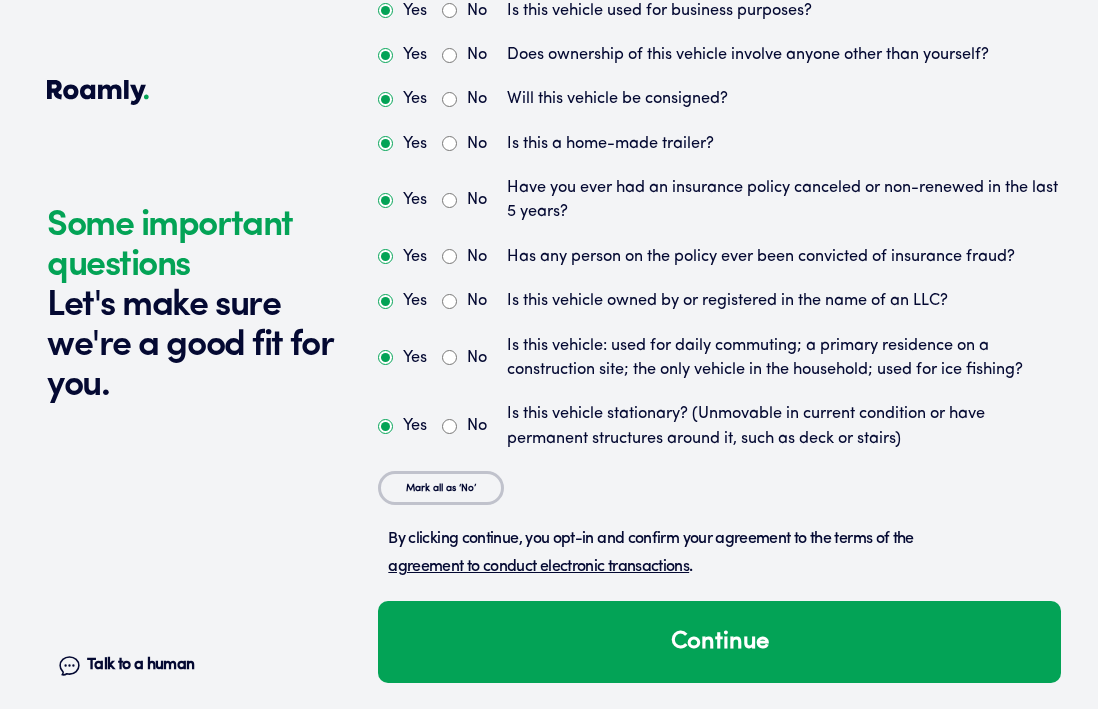 scroll, scrollTop: 5903, scrollLeft: 0, axis: vertical 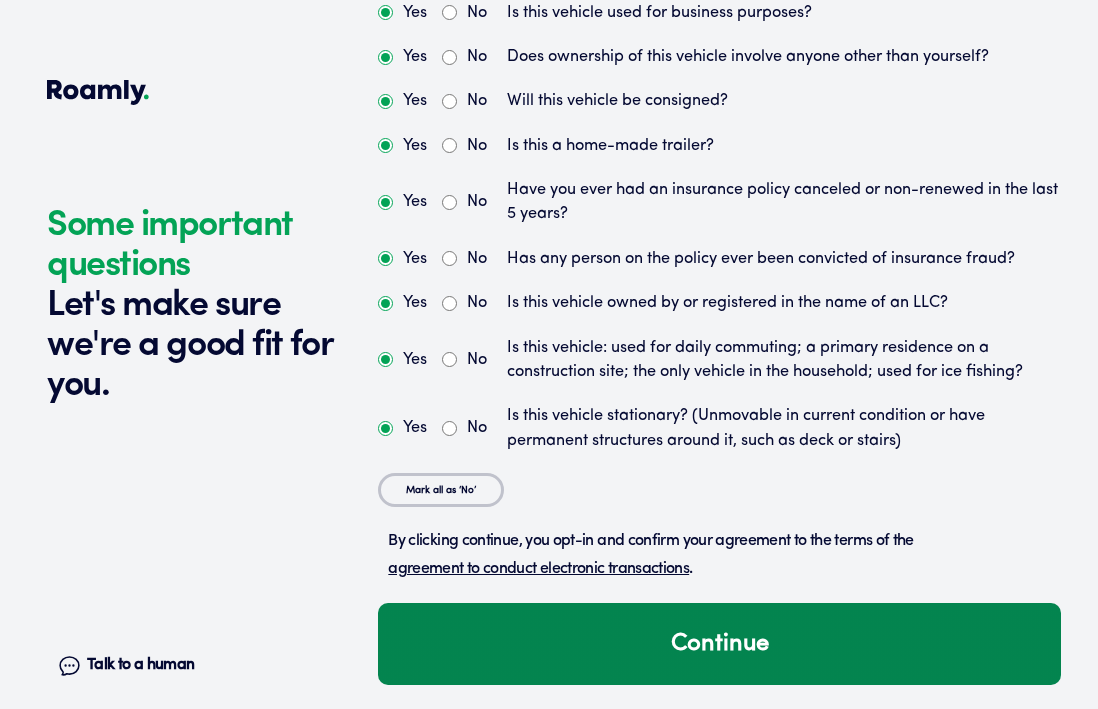 click on "Continue" at bounding box center [719, 644] 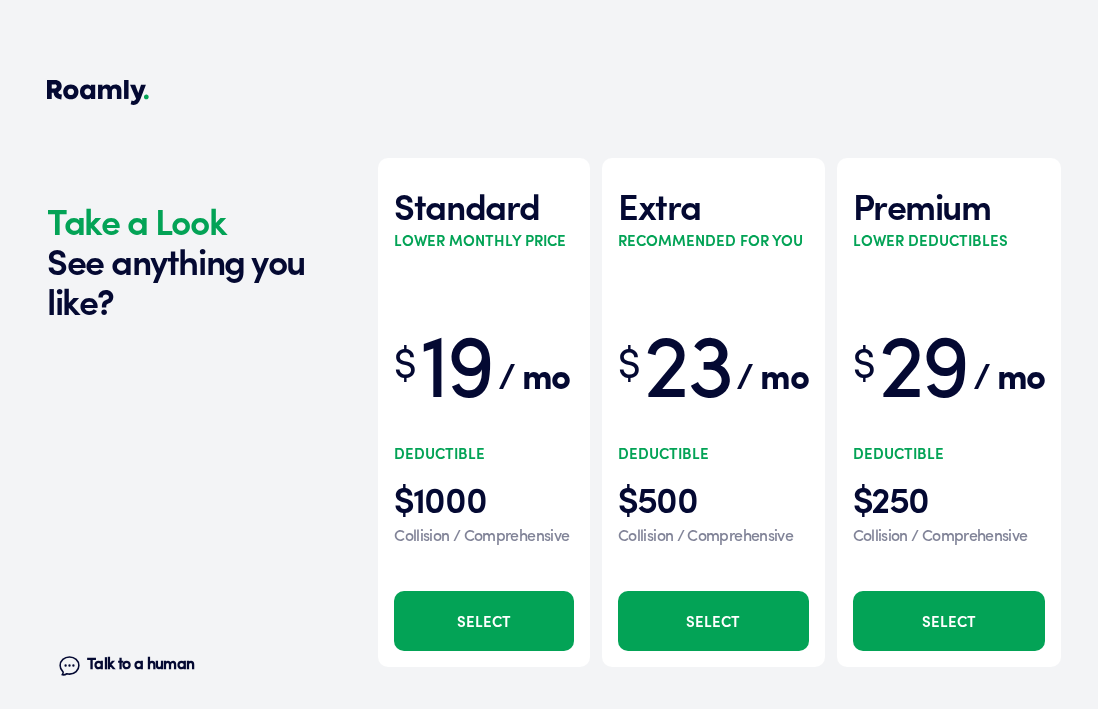 scroll, scrollTop: 6544, scrollLeft: 0, axis: vertical 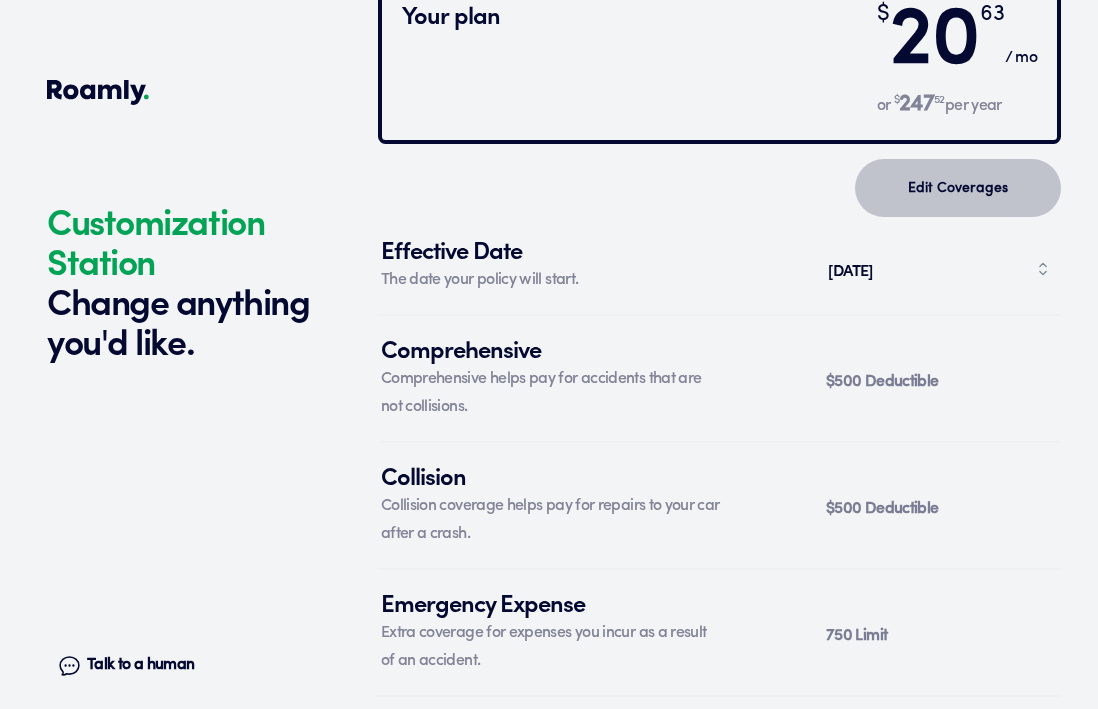 click on "Edit Coverages" at bounding box center (958, 188) 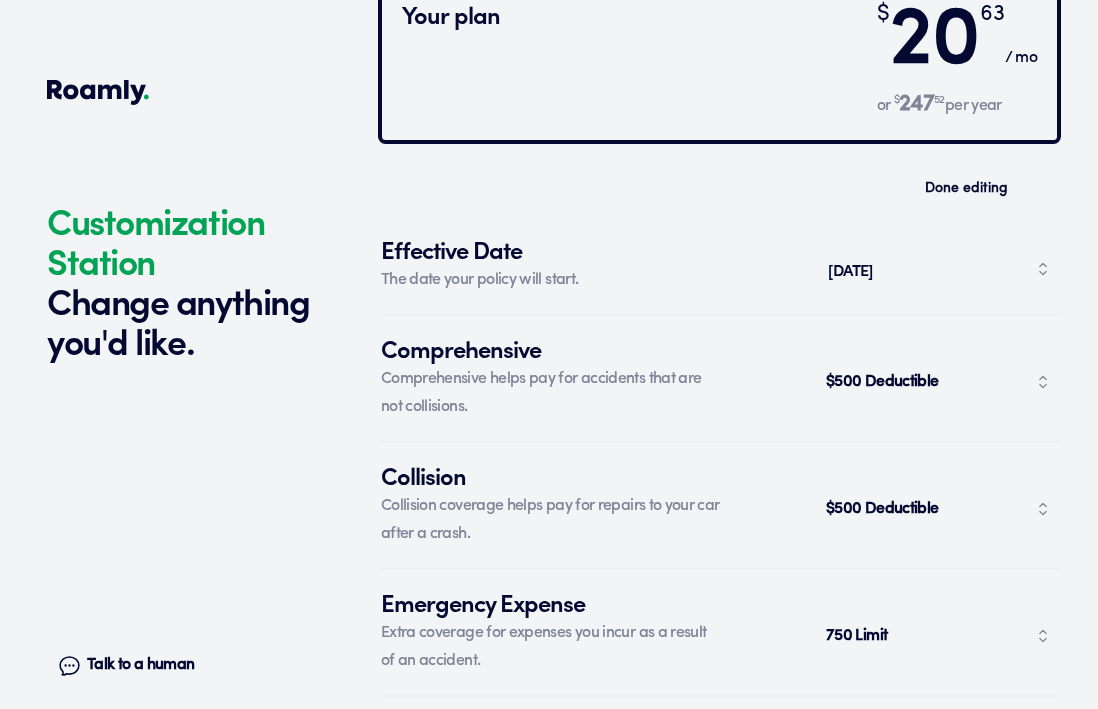 click on "750 Limit" at bounding box center [938, 636] 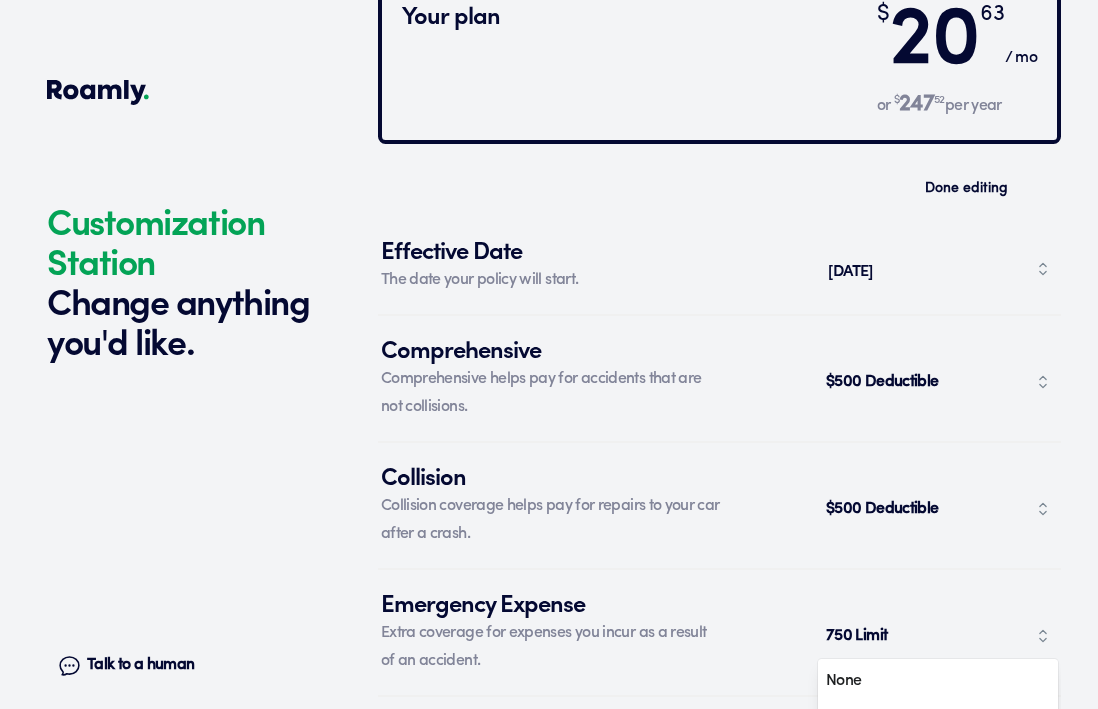 click on "750 Limit" at bounding box center [938, 636] 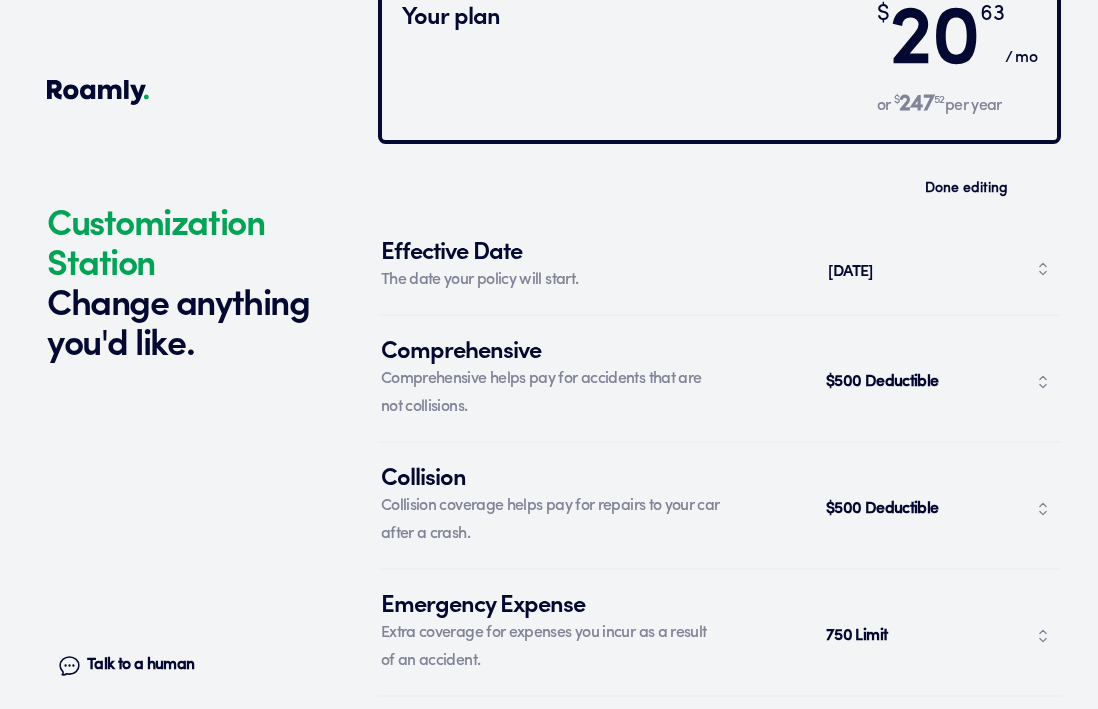 click on "750 Limit" at bounding box center (938, 636) 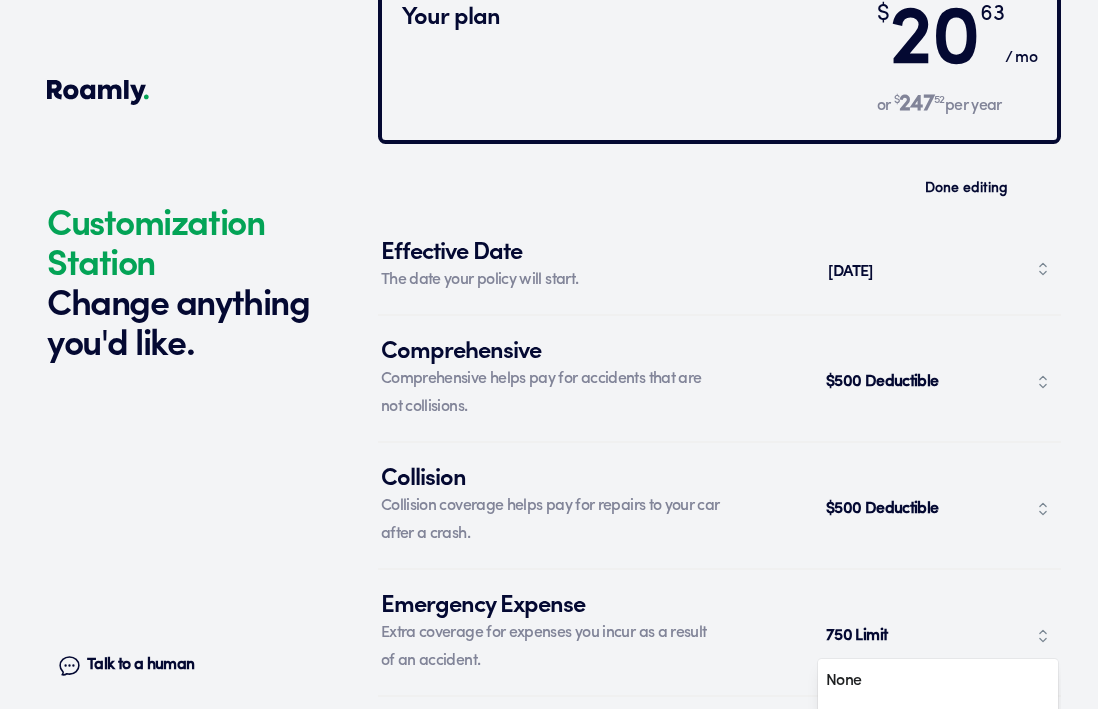 click on "750 Limit" at bounding box center [938, 636] 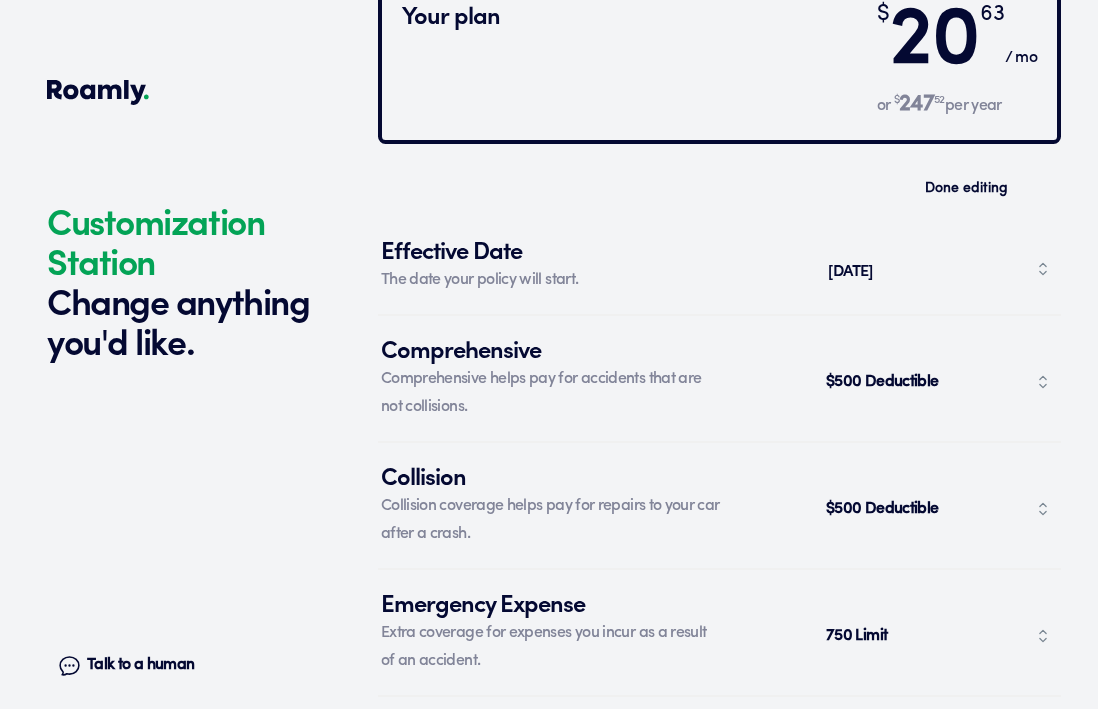 click on "$500 Deductible" at bounding box center [938, 509] 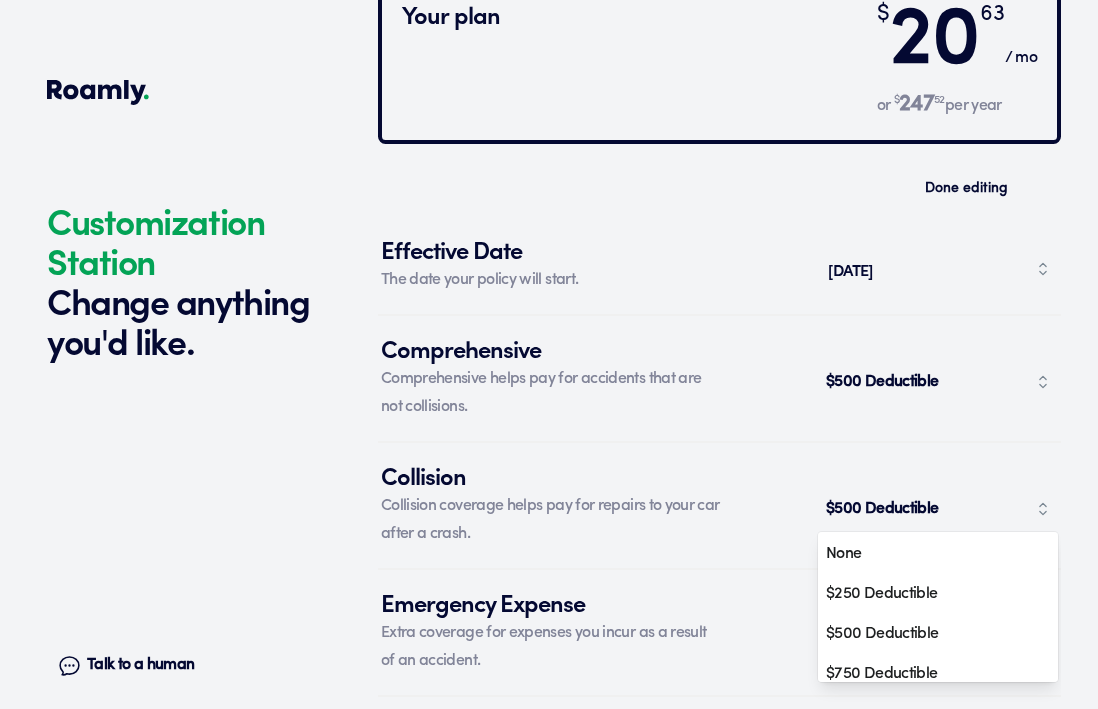 click on "$500 Deductible" at bounding box center [938, 509] 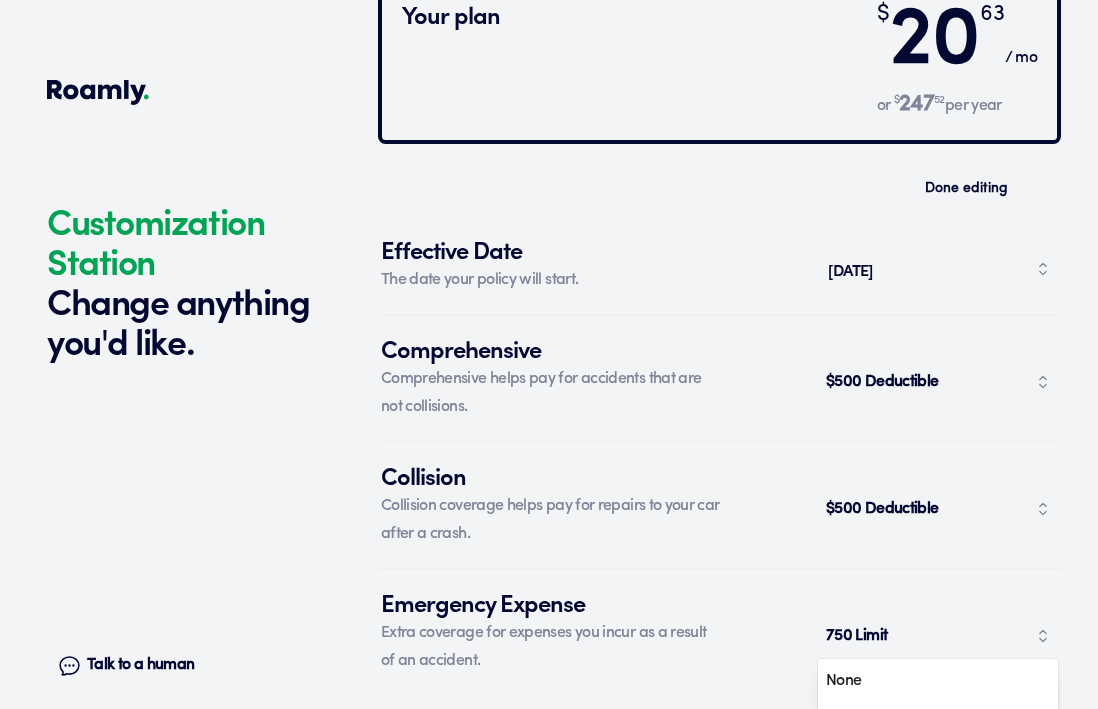 click on "750 Limit" at bounding box center (938, 636) 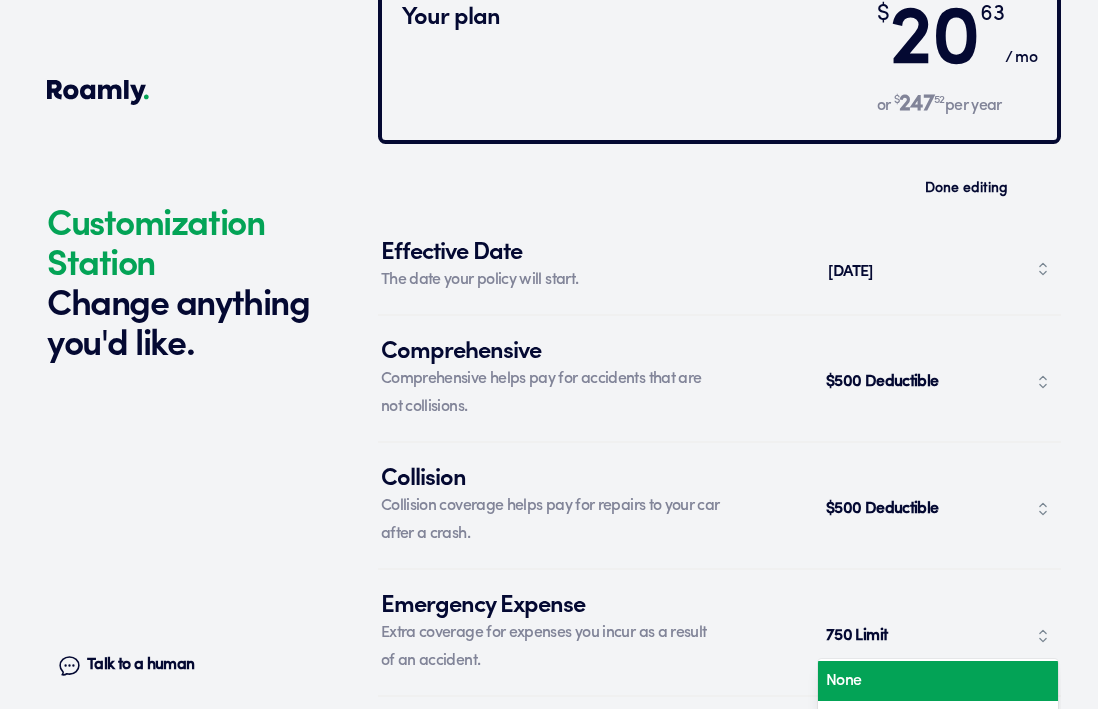 scroll, scrollTop: 7417, scrollLeft: 0, axis: vertical 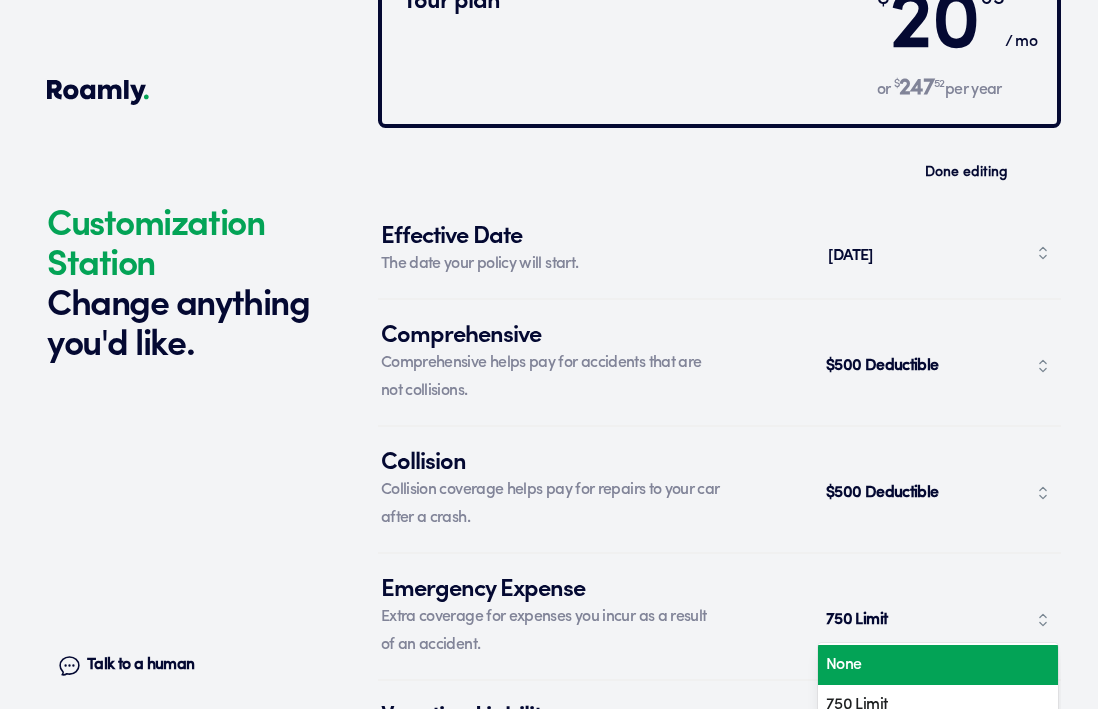 click on "None" at bounding box center [938, 665] 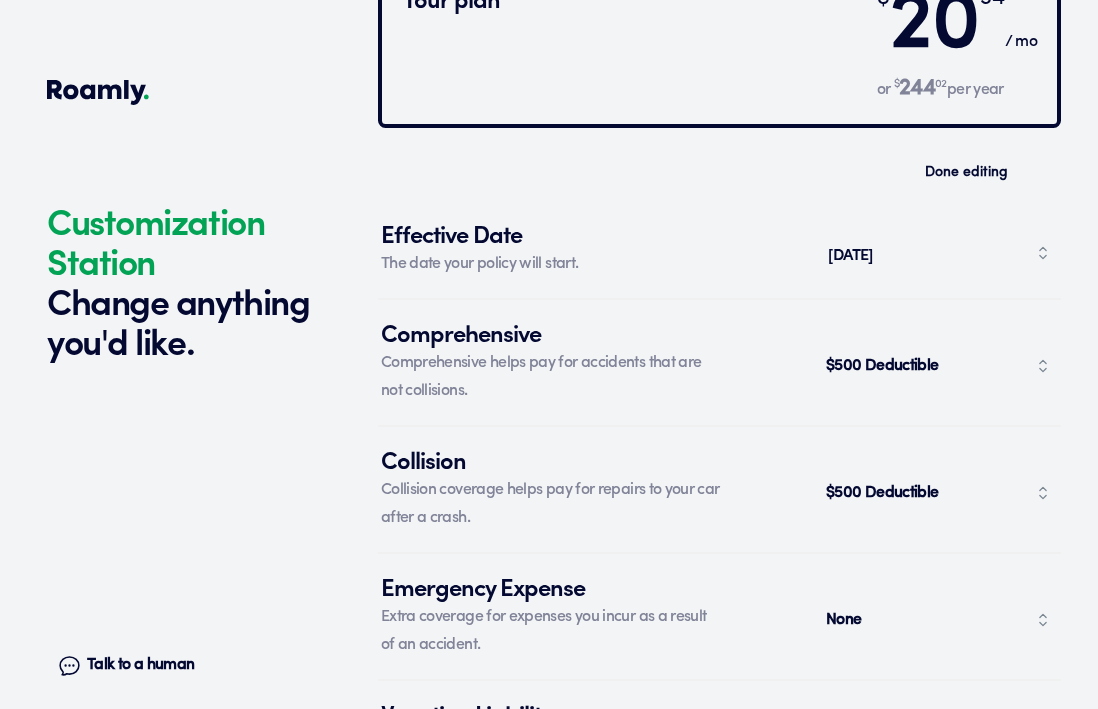 click on "None" at bounding box center (938, 620) 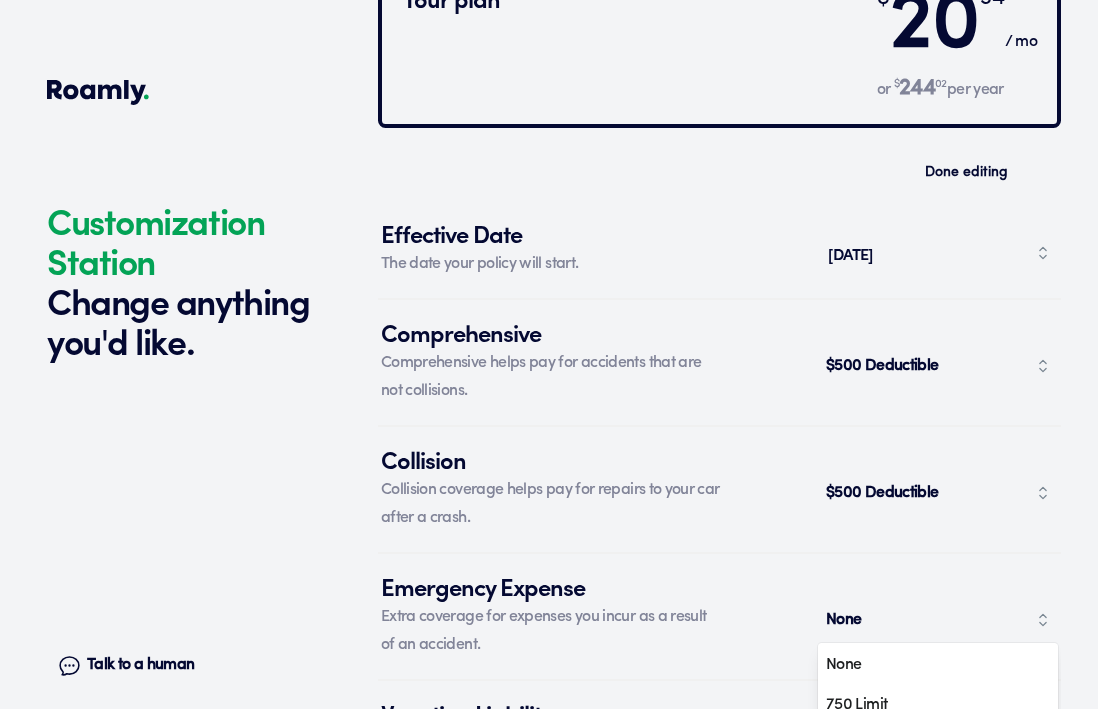 click on "Comprehensive Comprehensive helps pay for accidents that are not collisions. $500 Deductible Collision Collision coverage helps pay for repairs to your car after a crash. $500 Deductible Emergency Expense Extra coverage for expenses you incur as a result of an accident. None None 750 Limit 2,000 Limit Vacation Liability This helps cover guest injuries or damage to someone else’s property. 10K Limit Replacement Cost Personal Effects This helps pay to replace the belongings you keep in your RV after a covered mishap. 3,000 Limit Full Timers Full-time insurance is an optional protection if you live in your RV full time. None Roof Protection Includes roof damage caused by general wear and tear, and damage to other parts of your vehicle caused by the roof. None Pest Protection Pays for damage to your vehicle caused by birds, rats, mice, insects or other rodents/vermin. None" at bounding box center (719, 838) 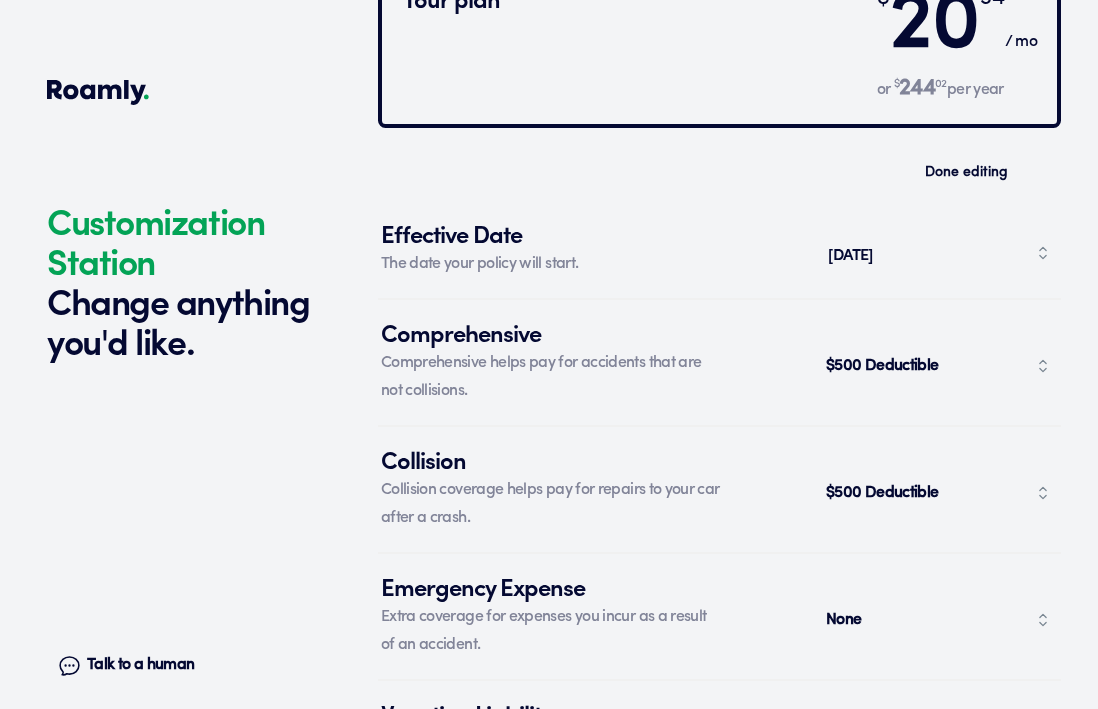 click on "$500 Deductible" at bounding box center [938, 493] 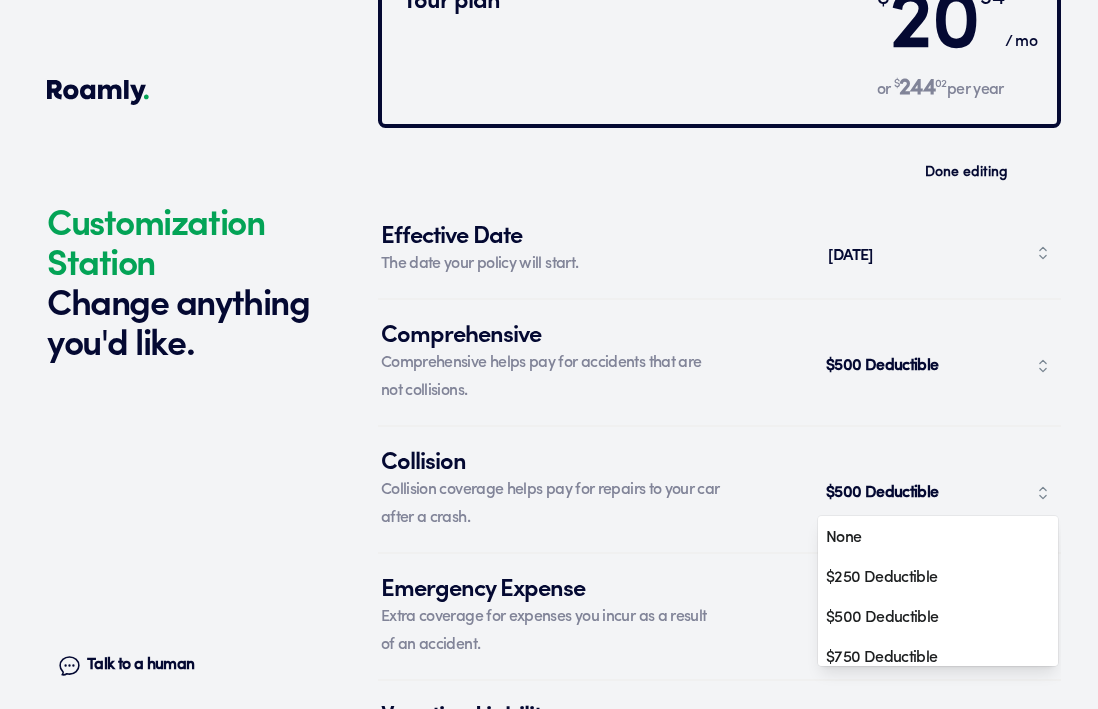 click on "$500 Deductible" at bounding box center (938, 493) 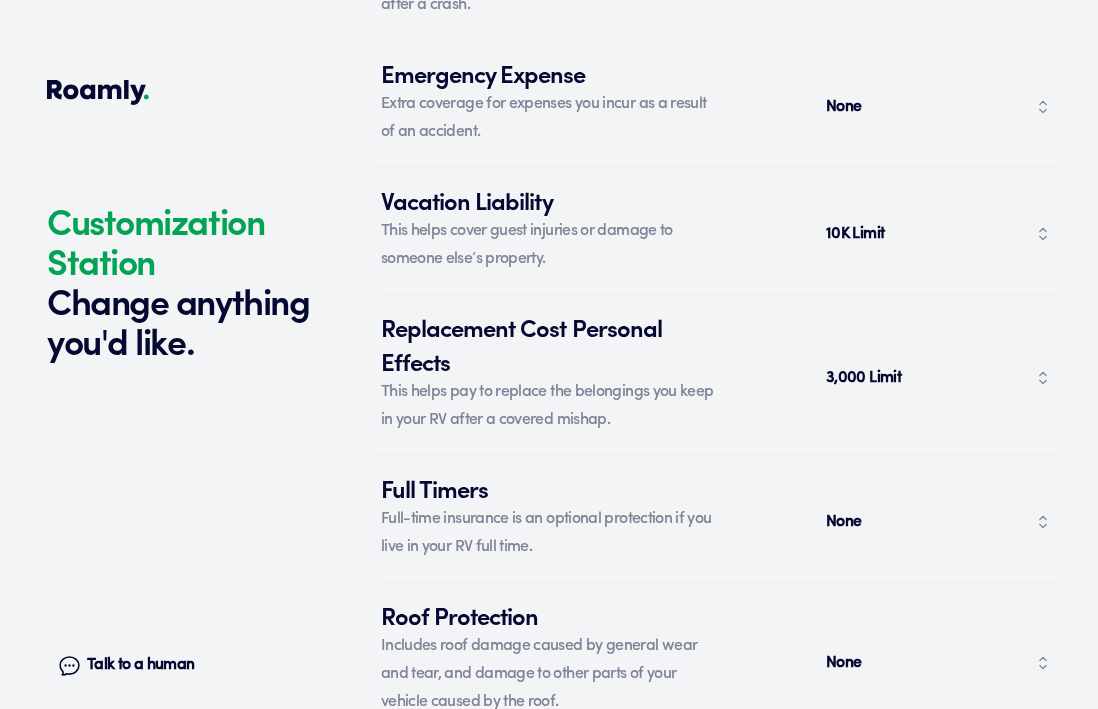scroll, scrollTop: 7938, scrollLeft: 0, axis: vertical 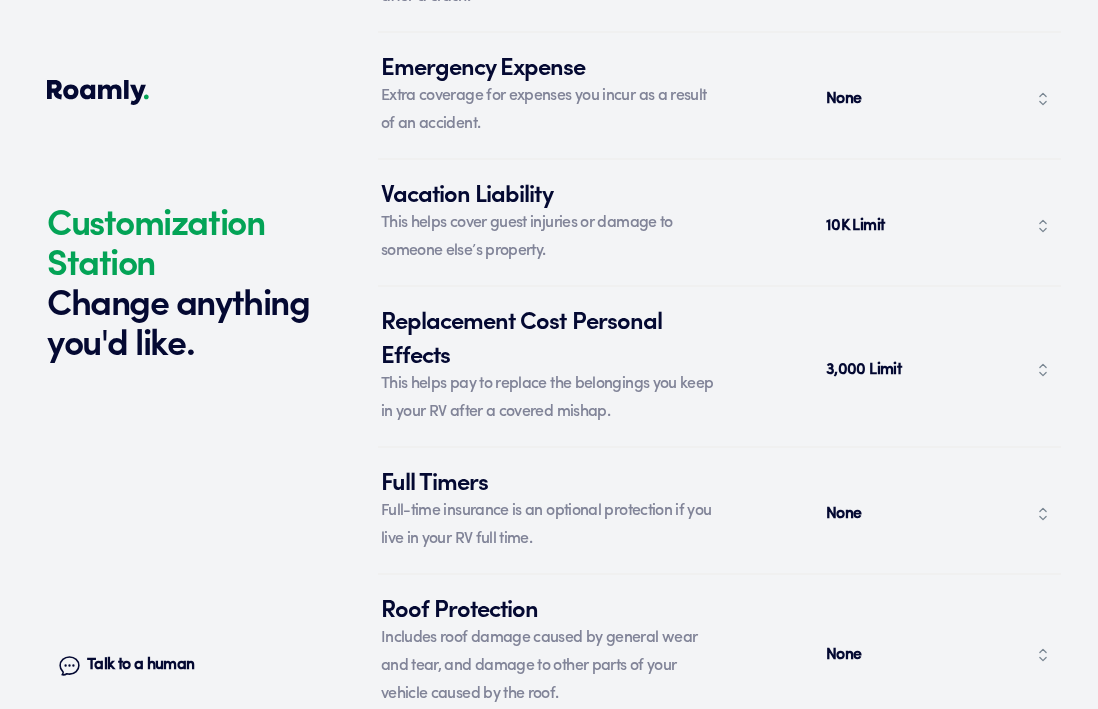 click on "None" at bounding box center (938, 99) 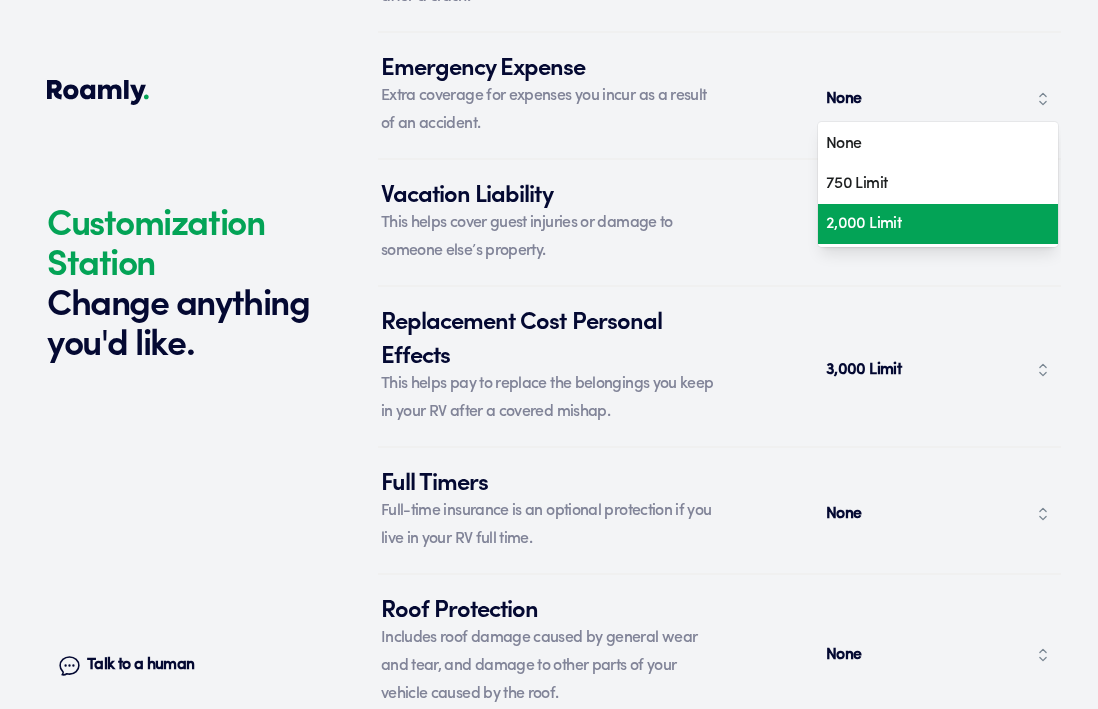 click on "2,000 Limit" at bounding box center (931, 224) 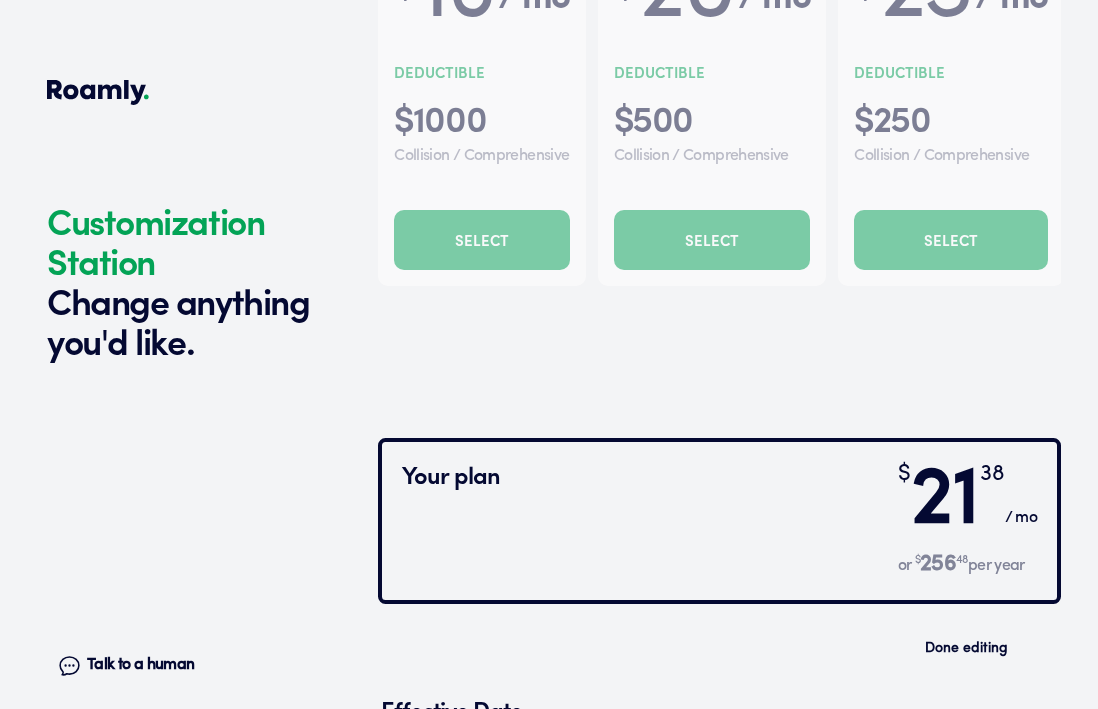 scroll, scrollTop: 6940, scrollLeft: 0, axis: vertical 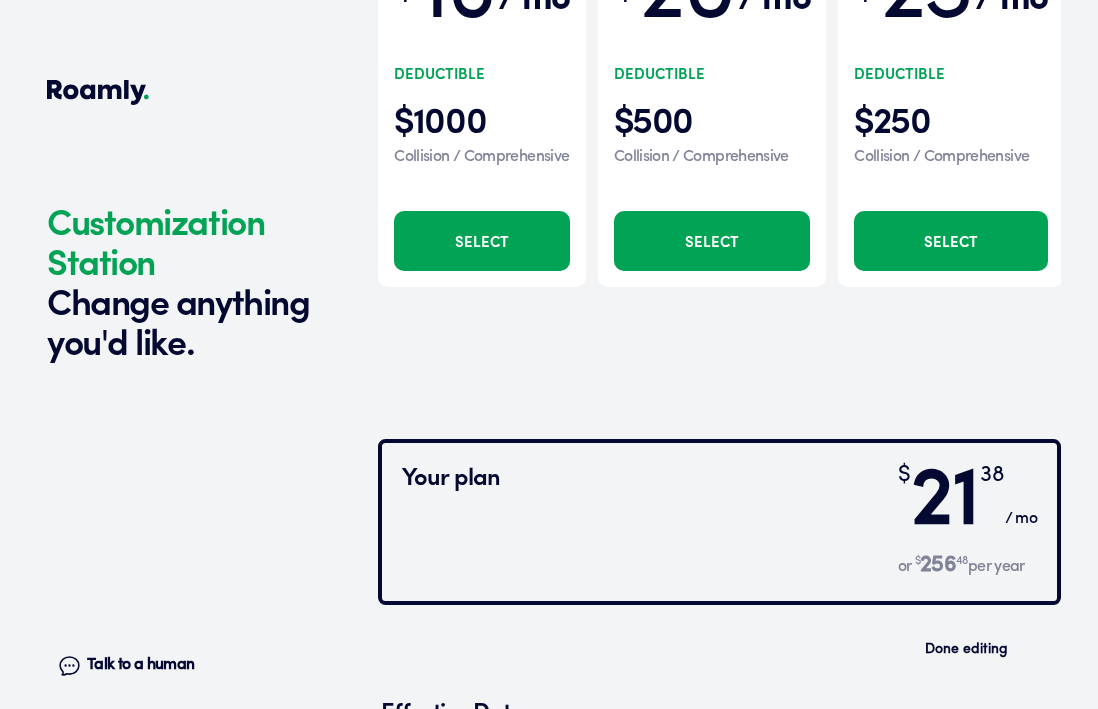 click at bounding box center (719, 22) 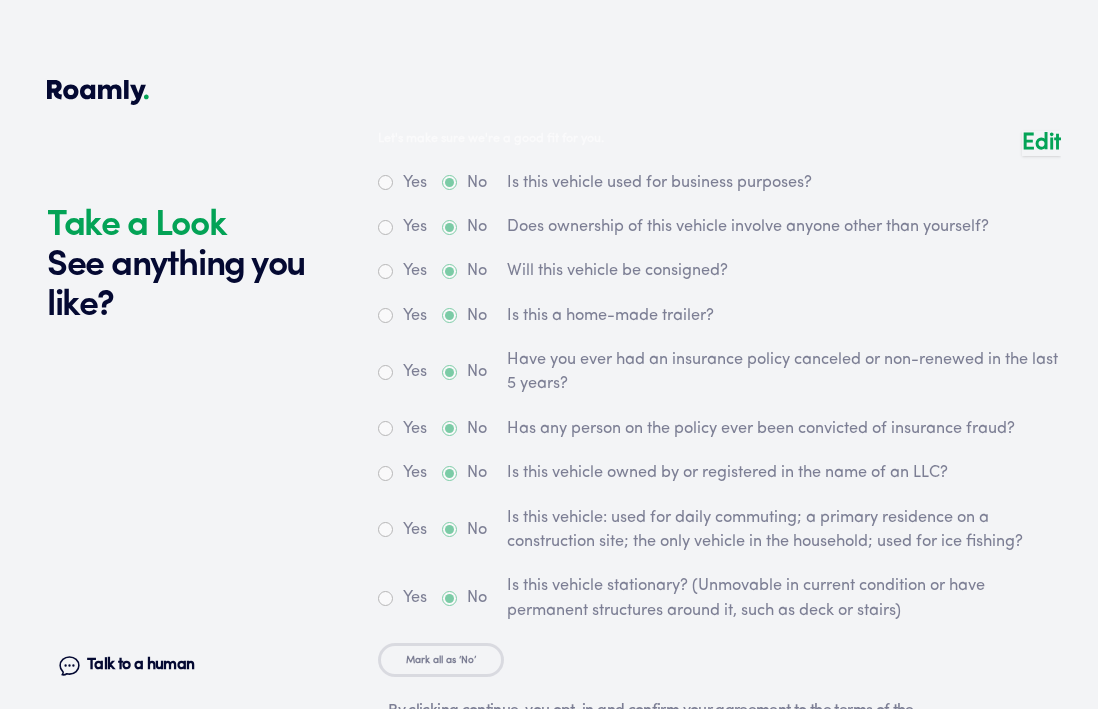 scroll, scrollTop: 6520, scrollLeft: 0, axis: vertical 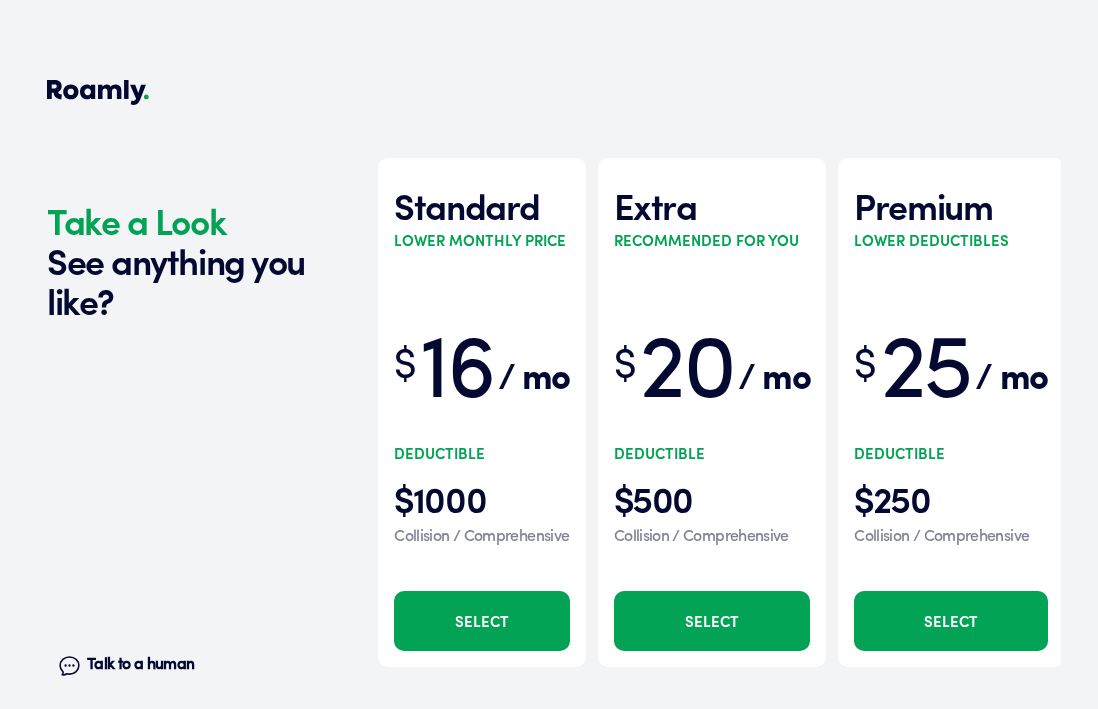 click on "Select" at bounding box center (712, 621) 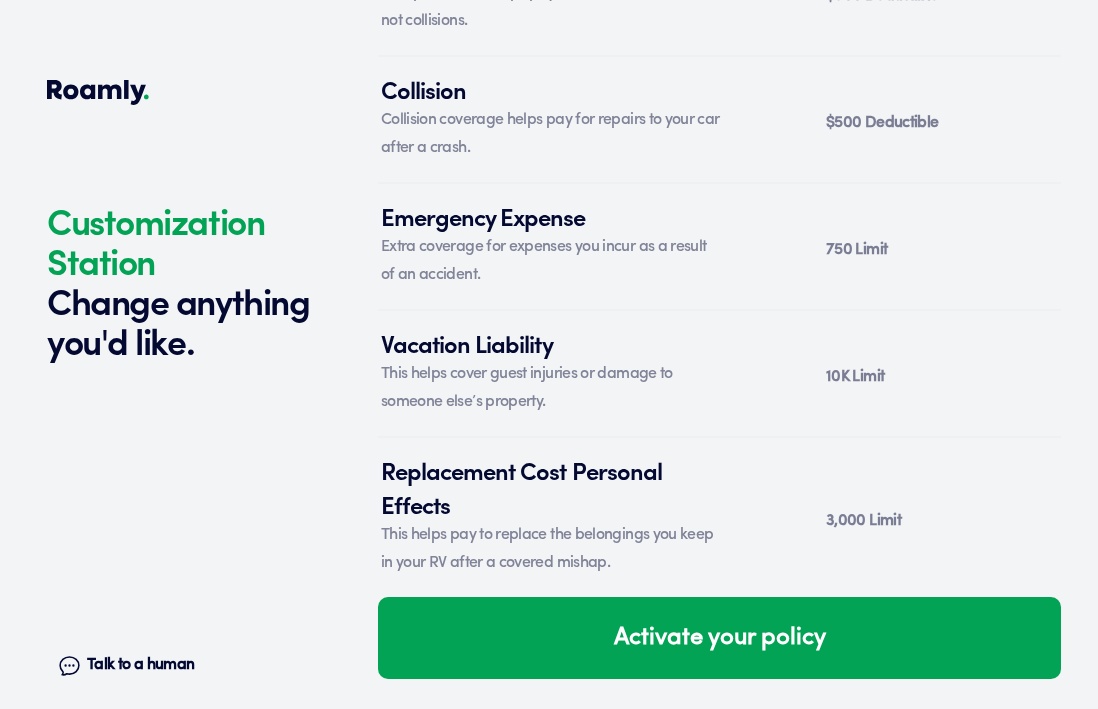 scroll, scrollTop: 7811, scrollLeft: 0, axis: vertical 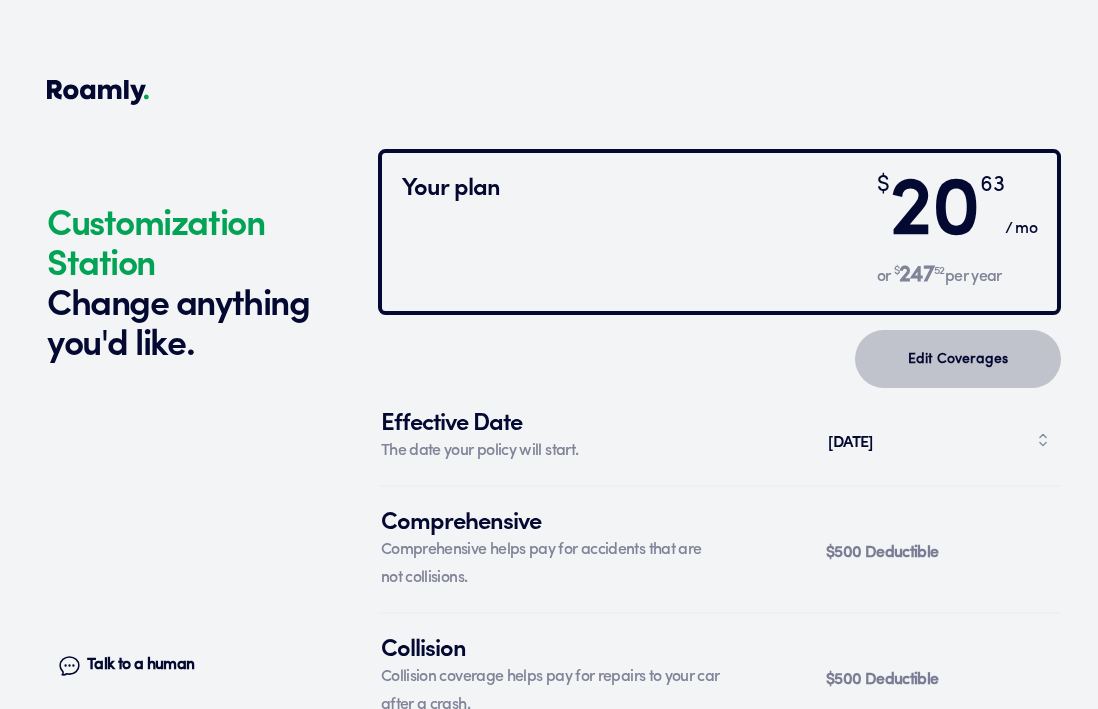 click on "Edit Coverages" at bounding box center (958, 359) 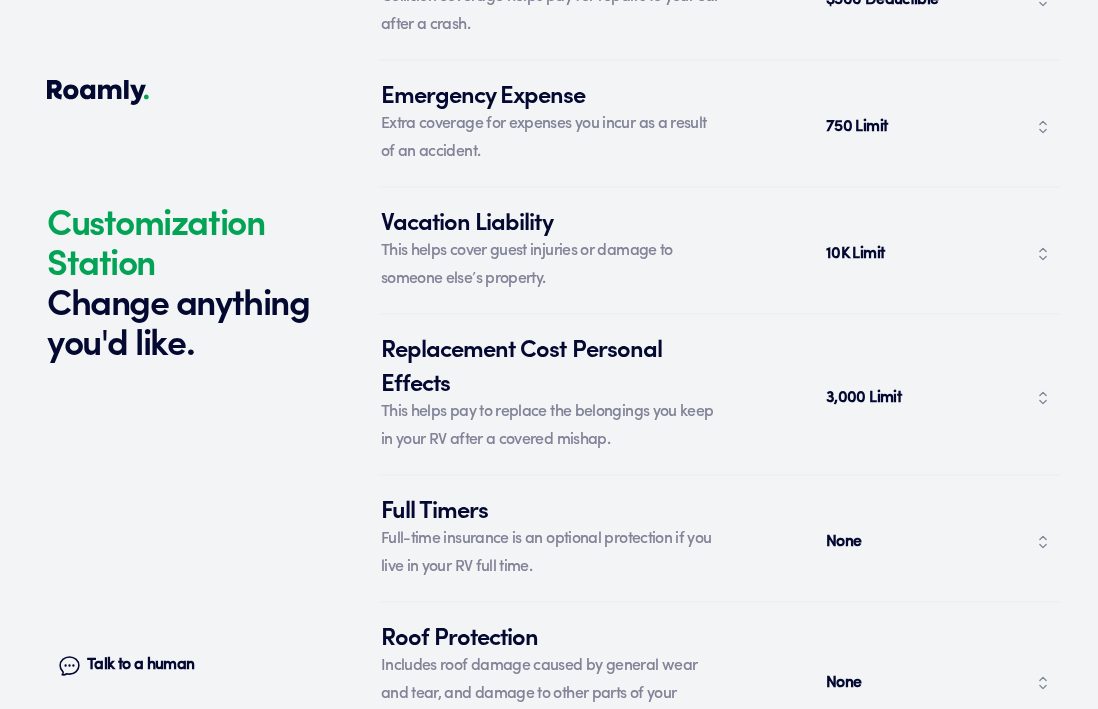 scroll, scrollTop: 7912, scrollLeft: 0, axis: vertical 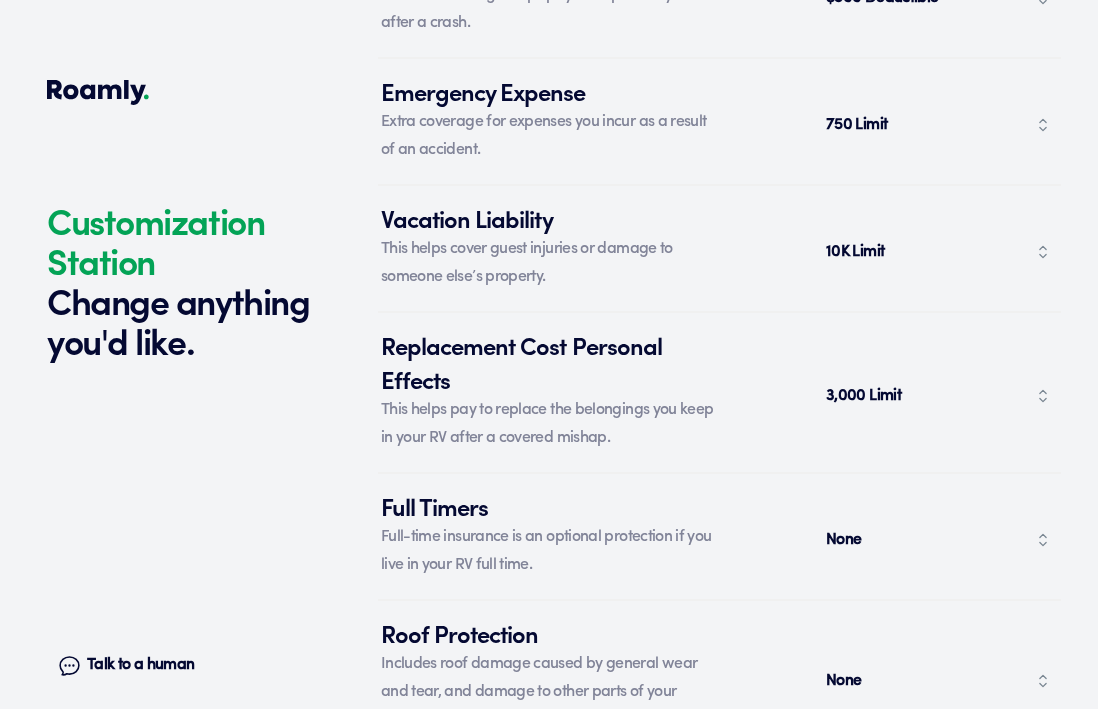 click on "750 Limit" at bounding box center [938, 125] 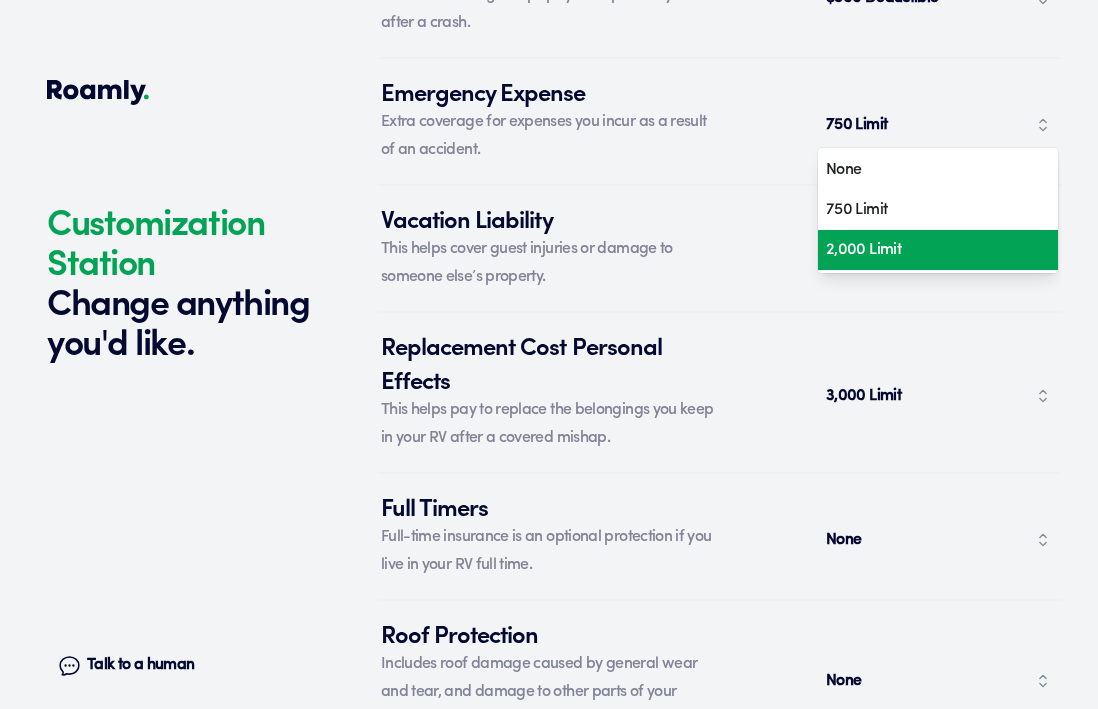 click on "2,000 Limit" at bounding box center [931, 250] 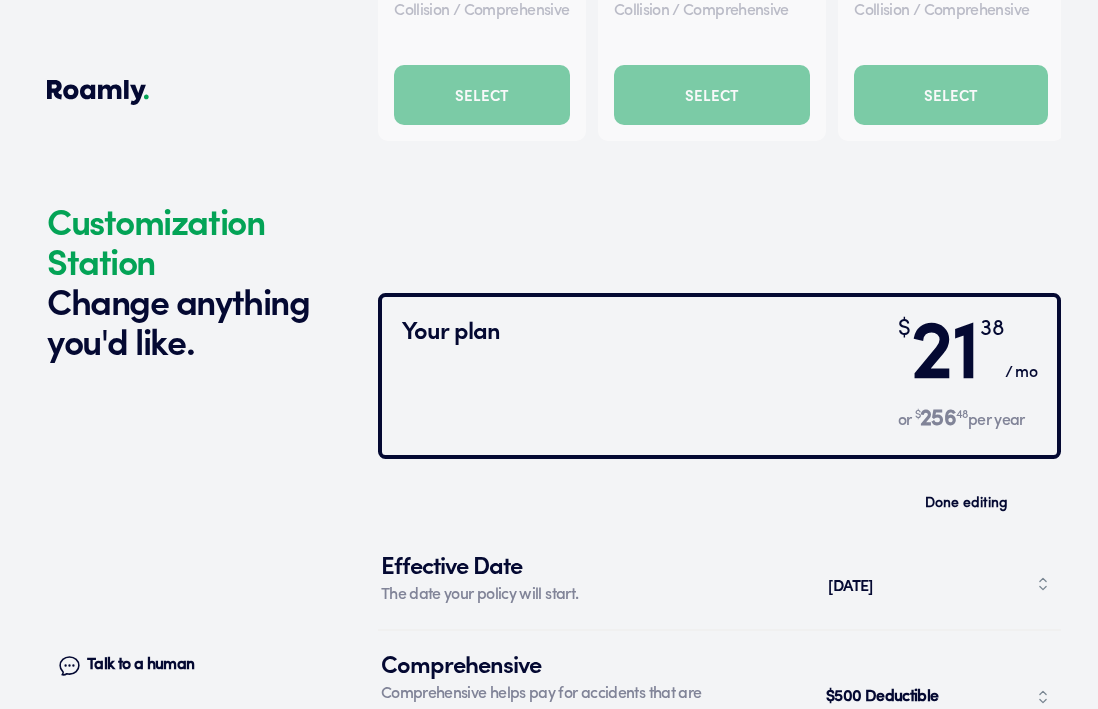 scroll, scrollTop: 7085, scrollLeft: 0, axis: vertical 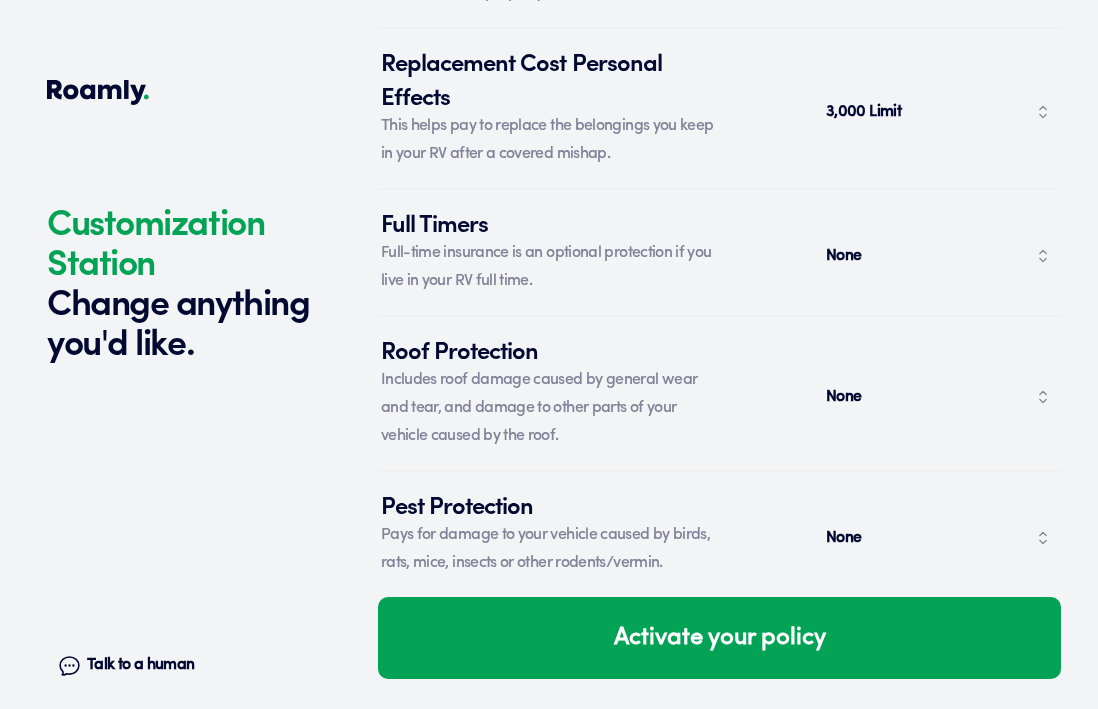 click on "None" at bounding box center [938, 397] 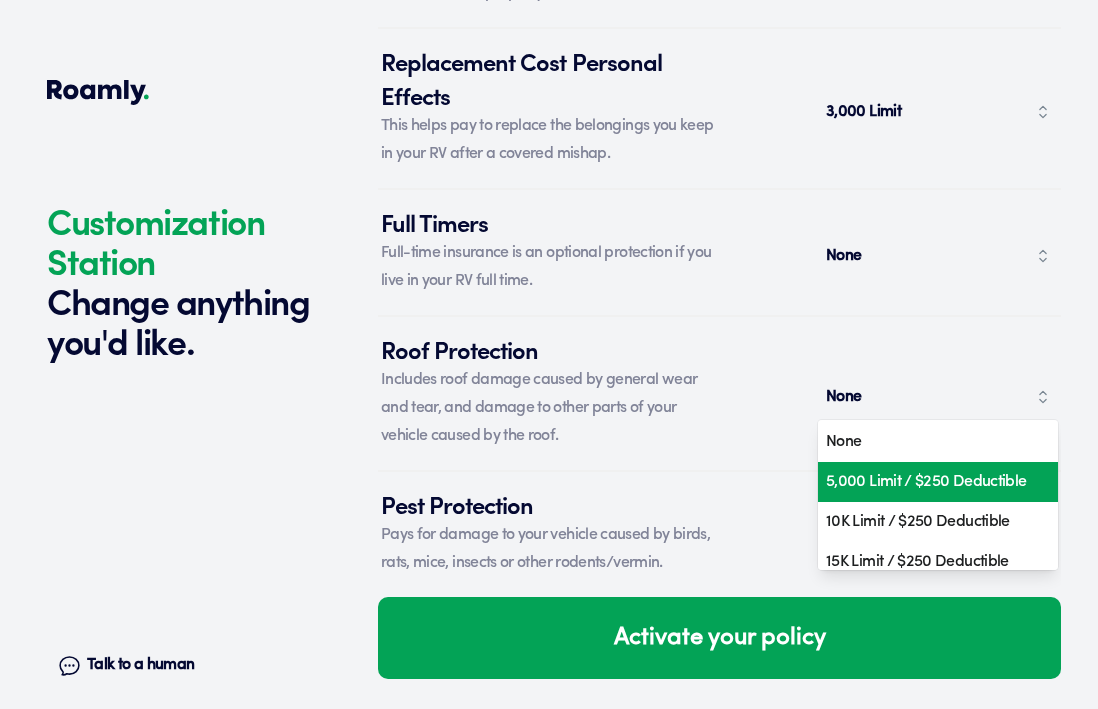 click on "5,000 Limit / $250 Deductible" at bounding box center (931, 482) 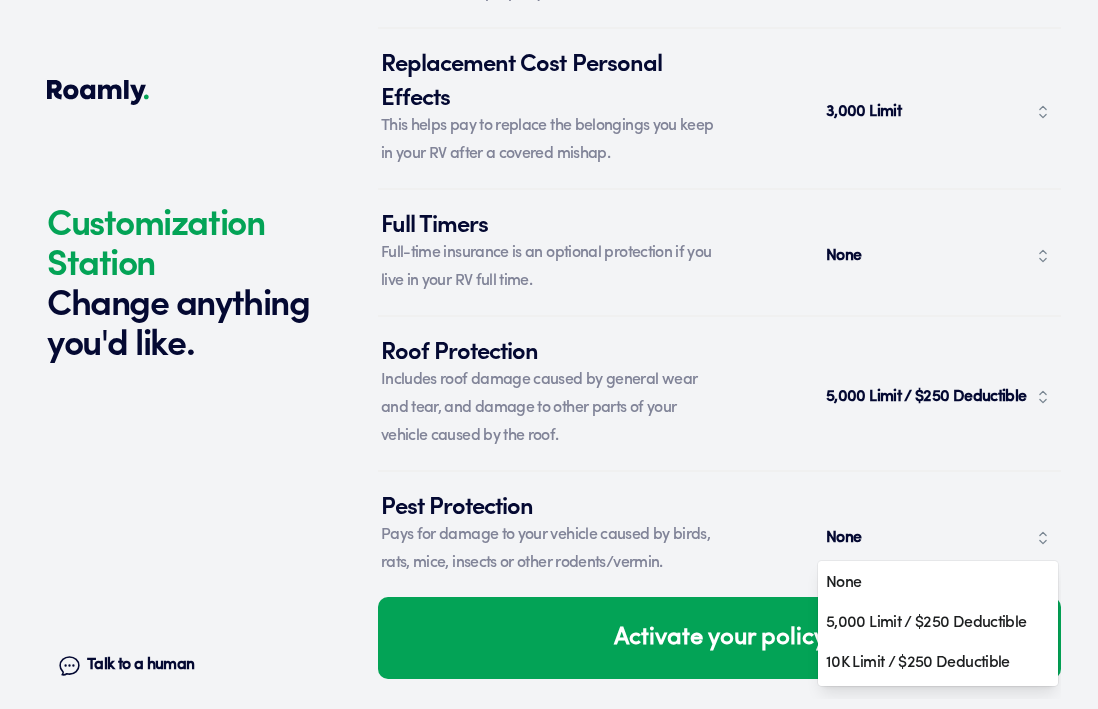 click on "None" at bounding box center (938, 538) 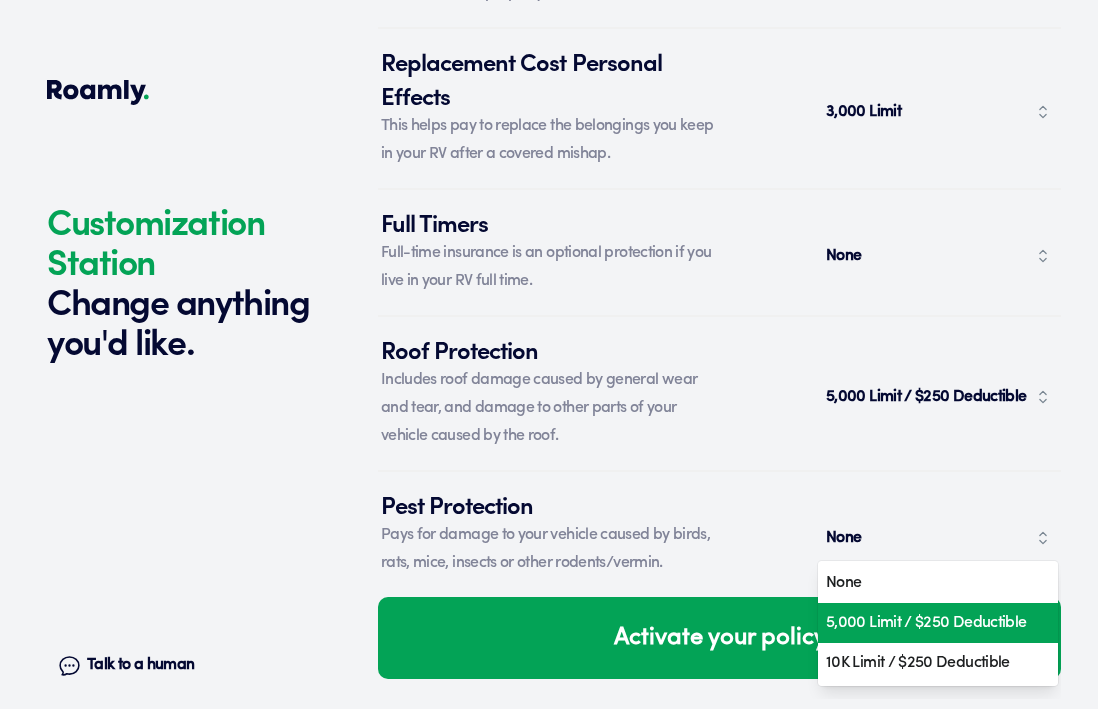 click on "5,000 Limit / $250 Deductible" at bounding box center [931, 623] 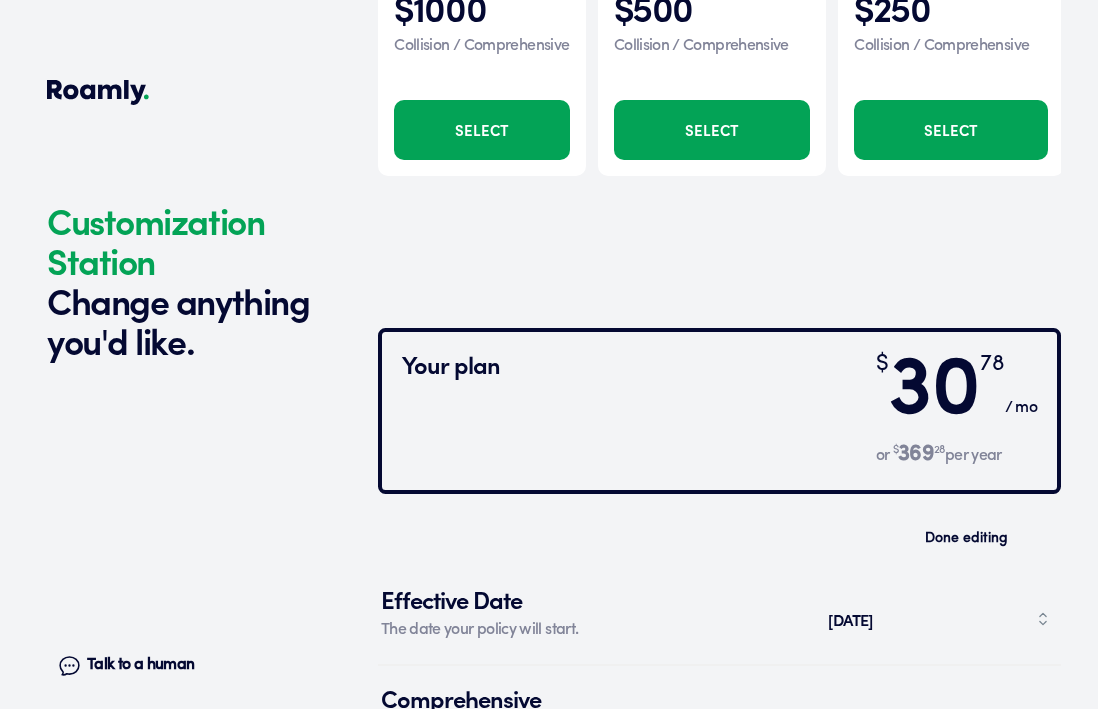 scroll, scrollTop: 7060, scrollLeft: 0, axis: vertical 